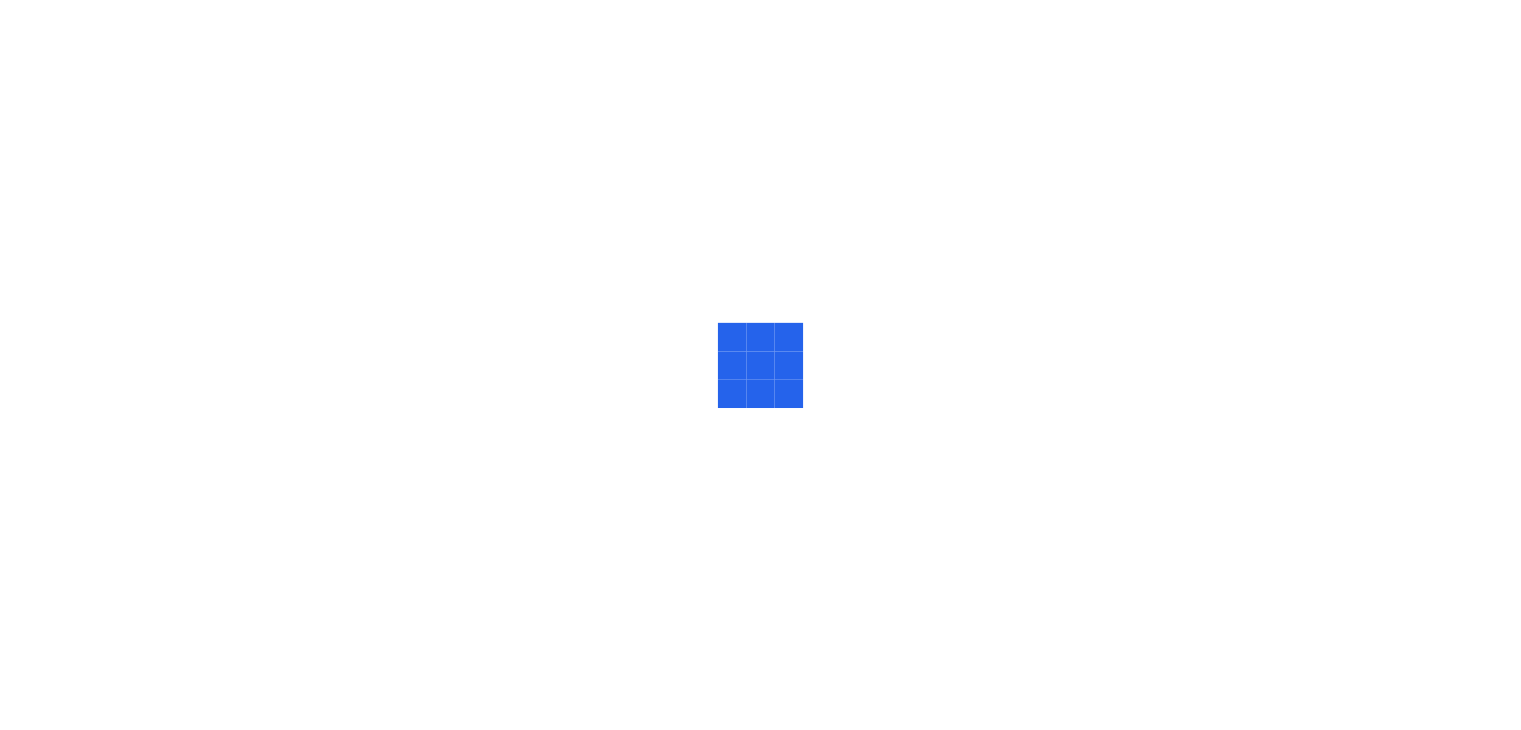 scroll, scrollTop: 0, scrollLeft: 0, axis: both 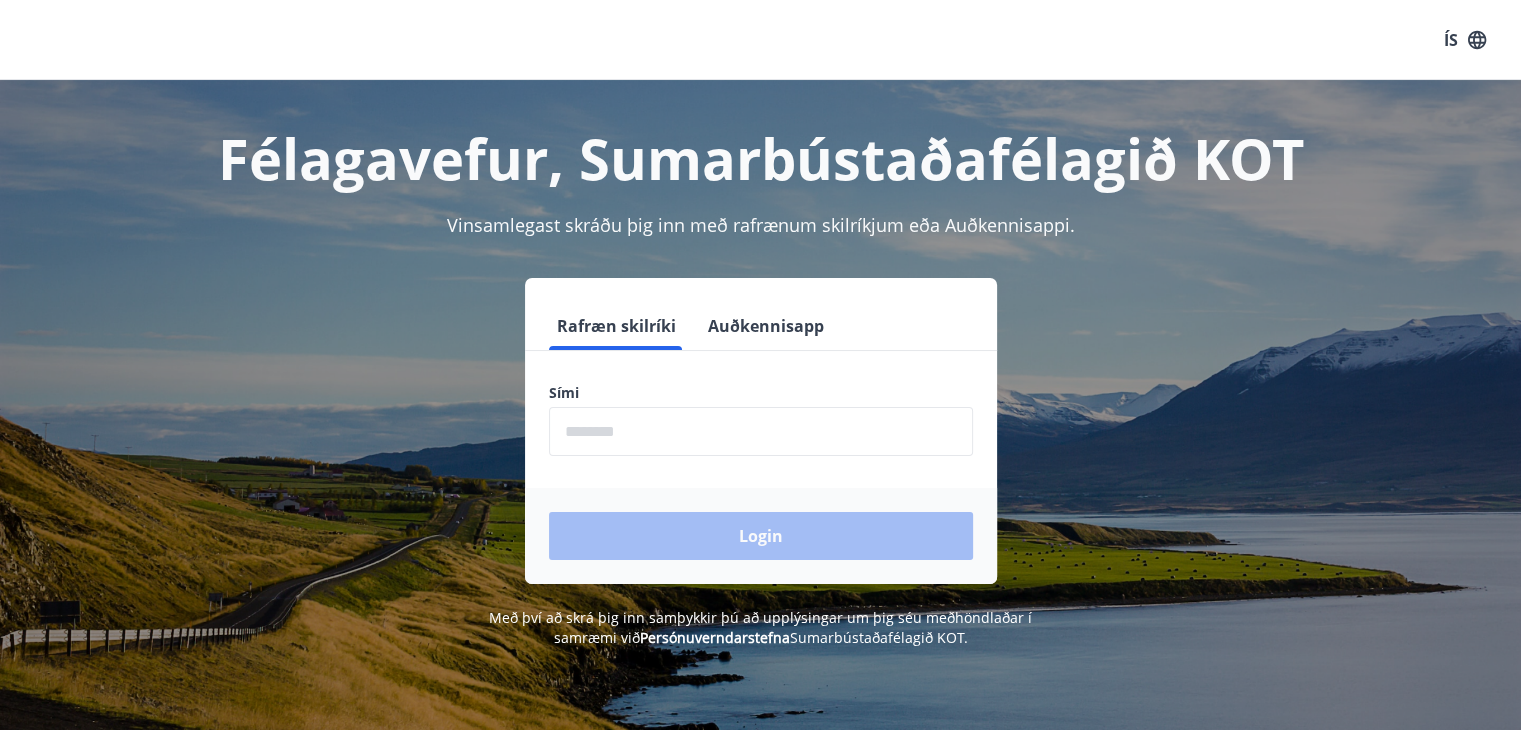 click at bounding box center (761, 431) 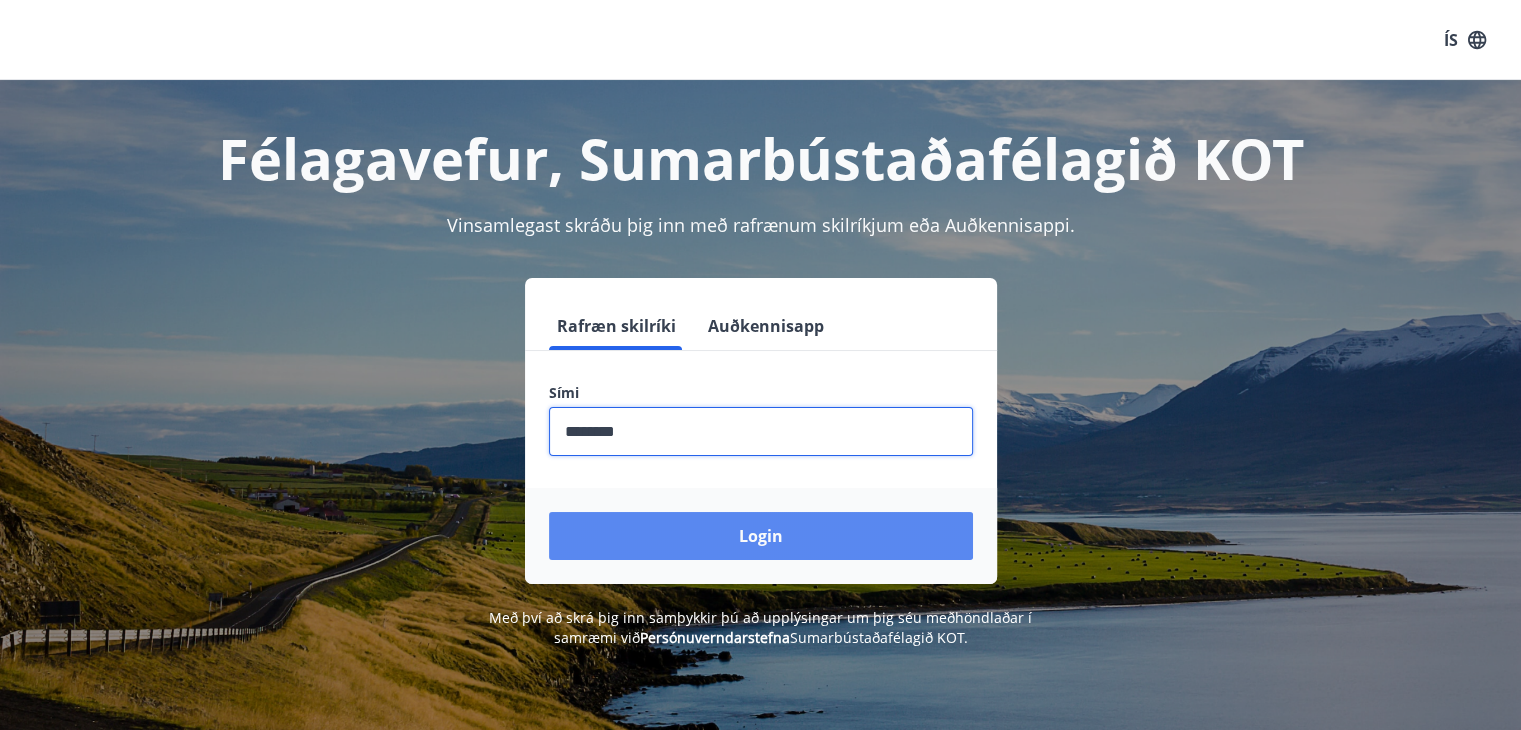 type on "********" 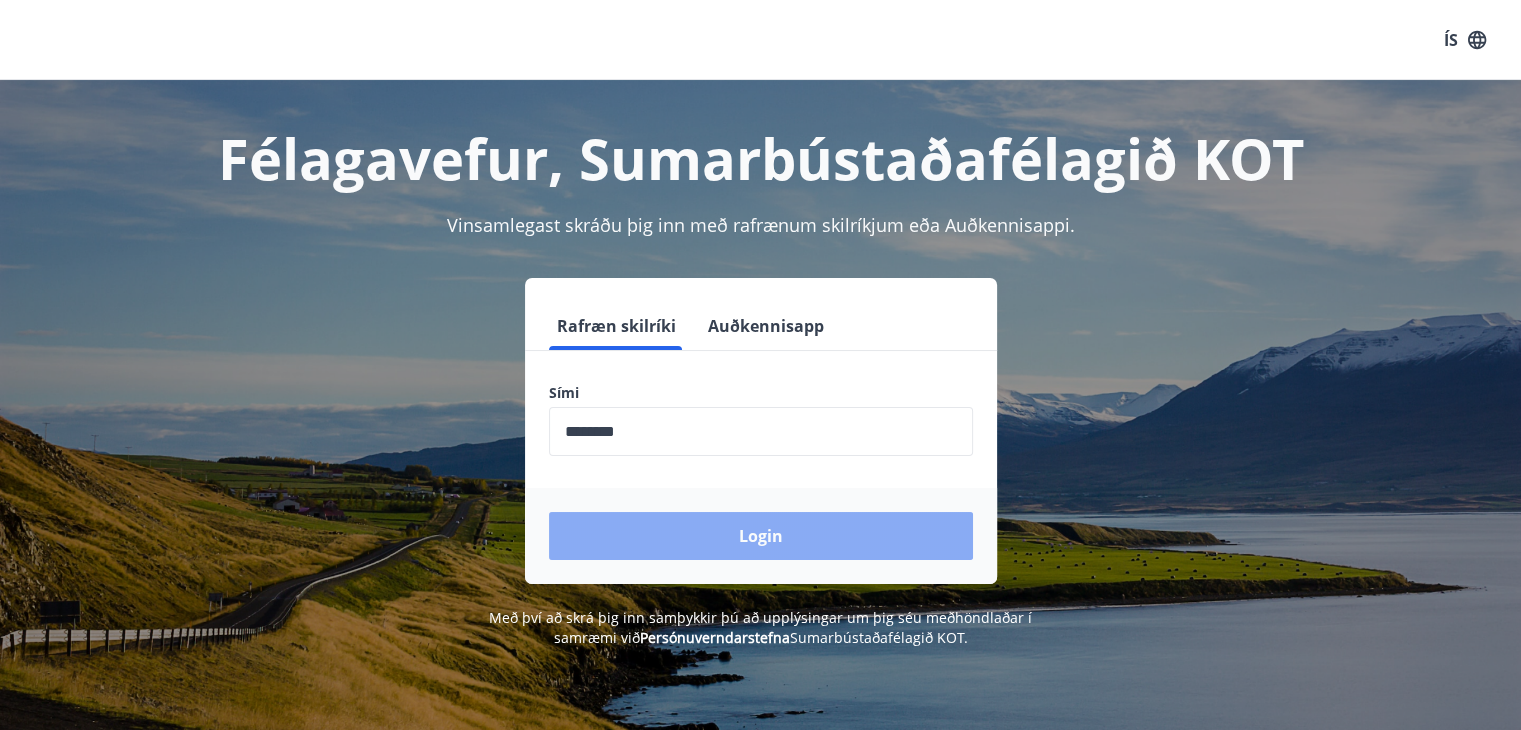 click on "Login" at bounding box center [761, 536] 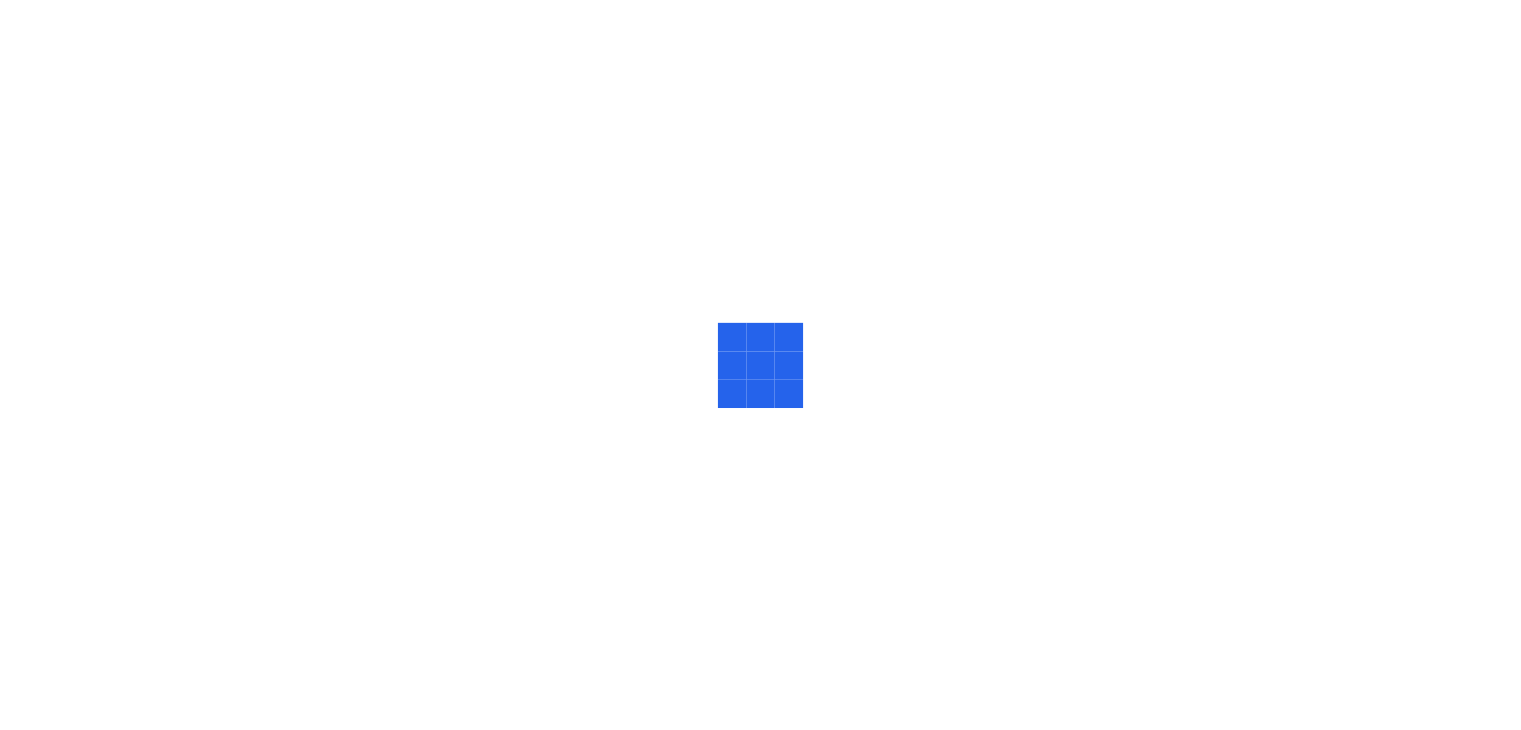 scroll, scrollTop: 0, scrollLeft: 0, axis: both 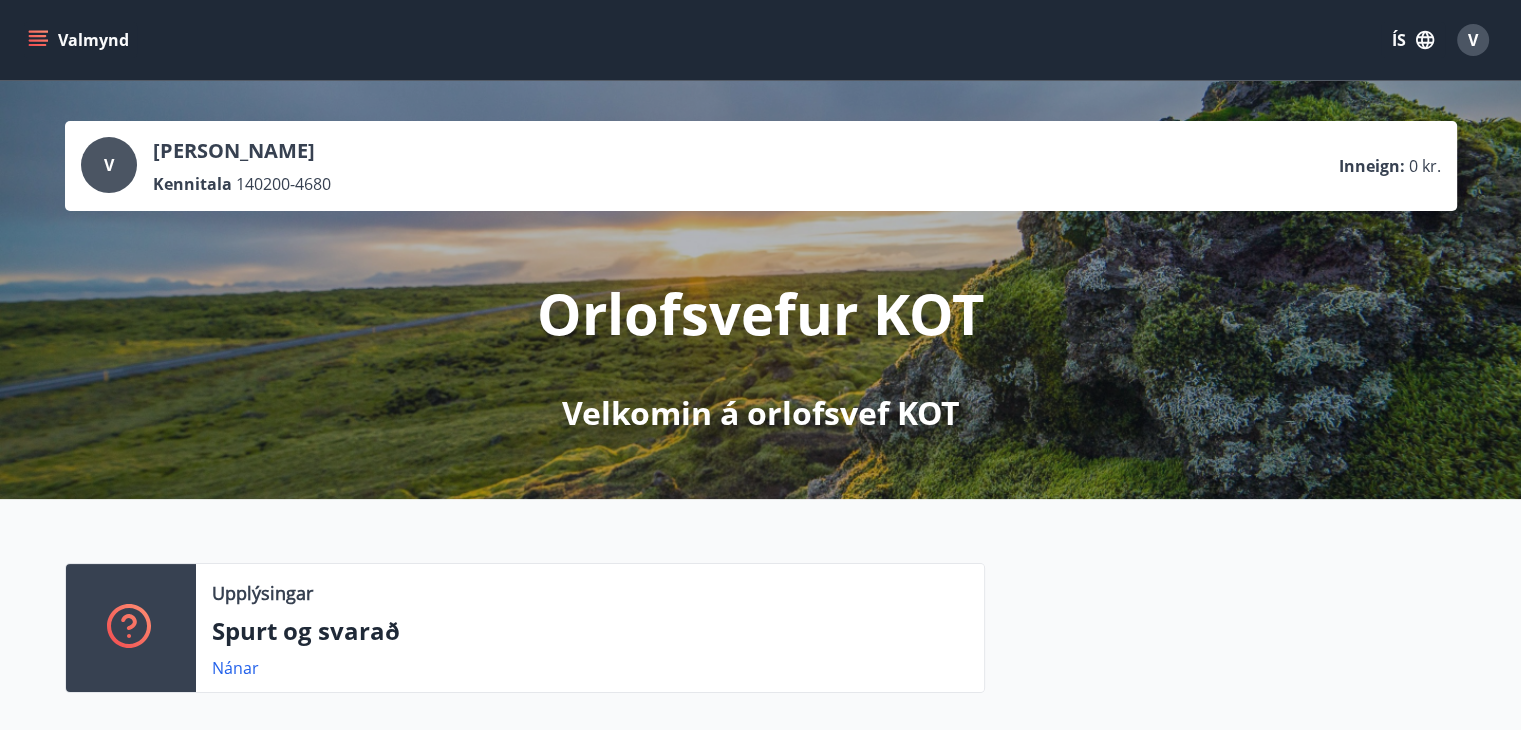 click 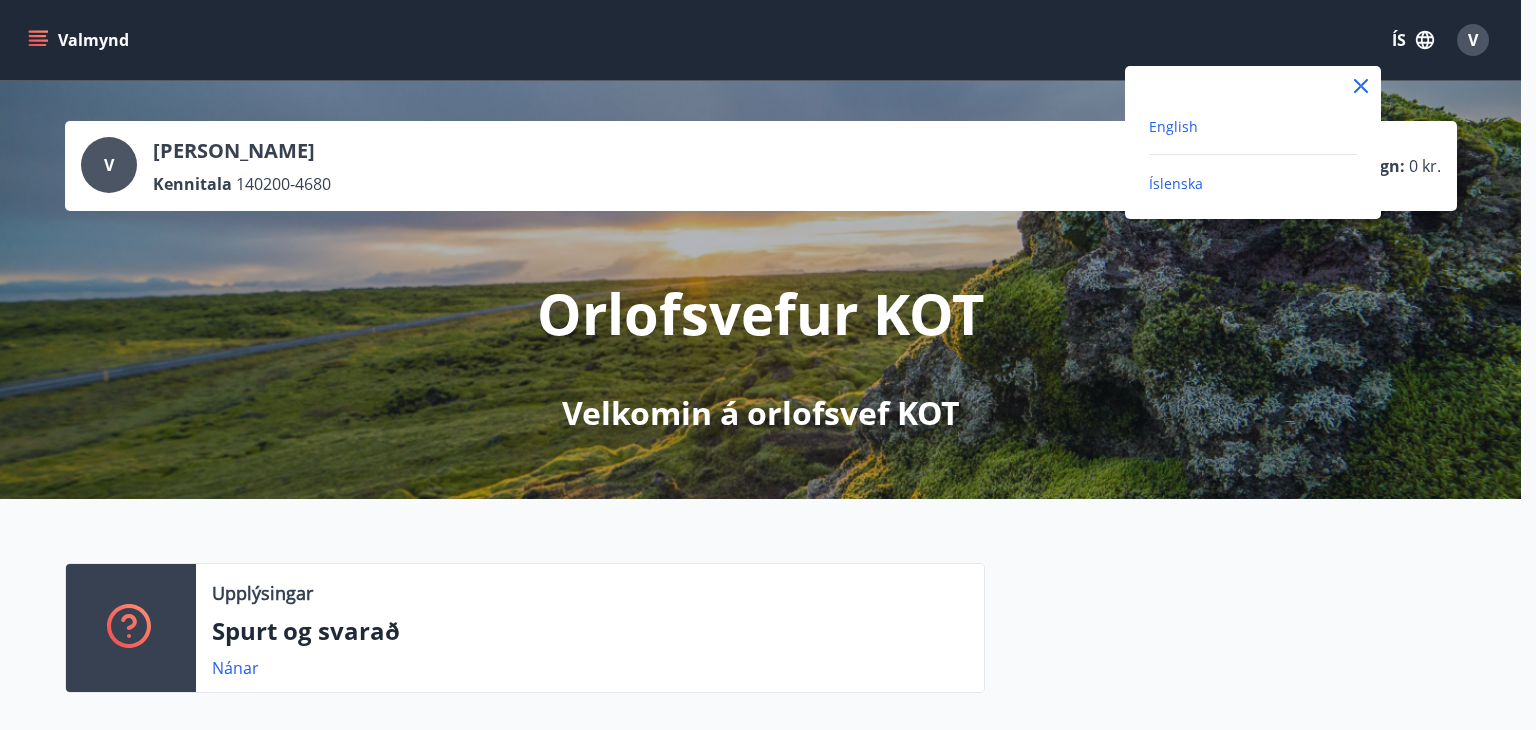click on "English" at bounding box center [1173, 126] 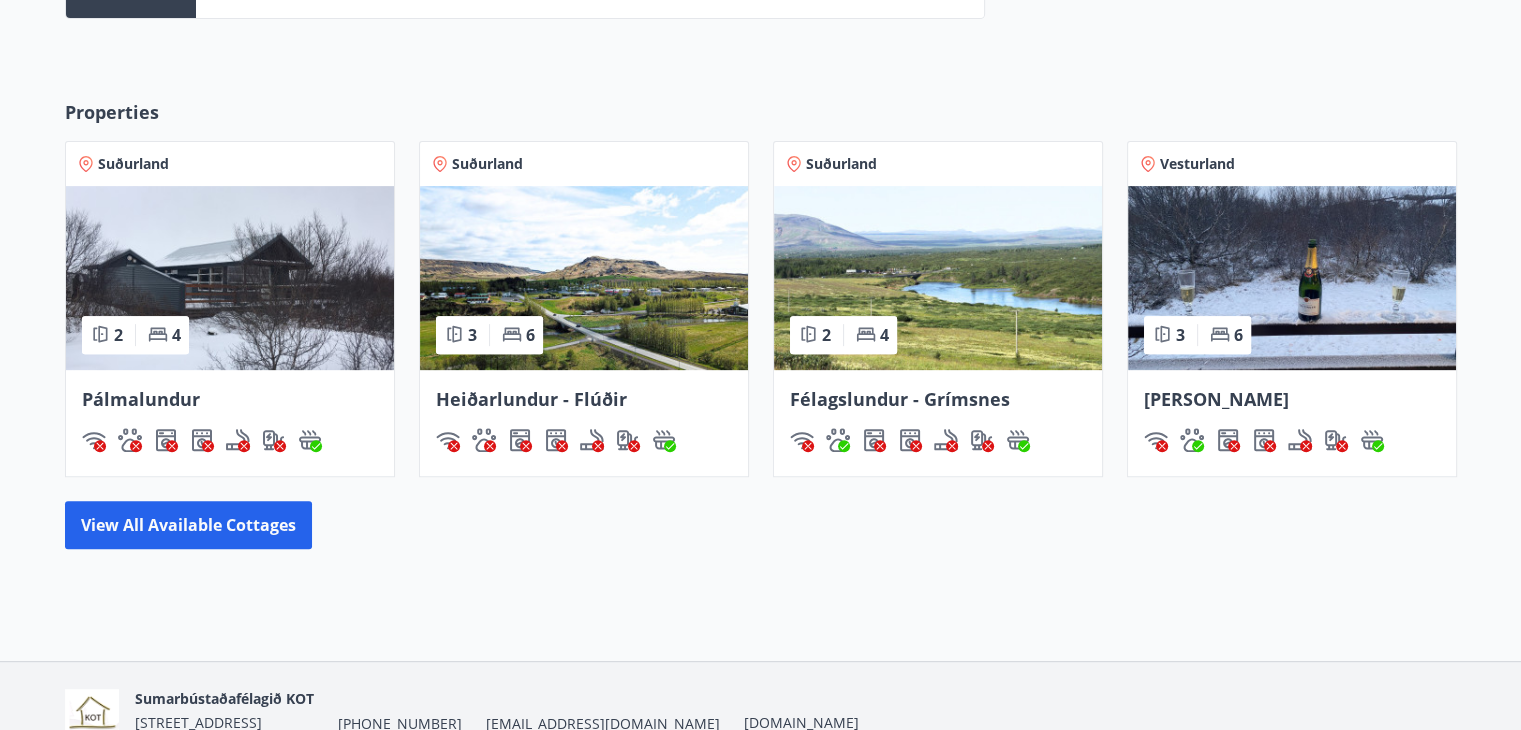 scroll, scrollTop: 672, scrollLeft: 0, axis: vertical 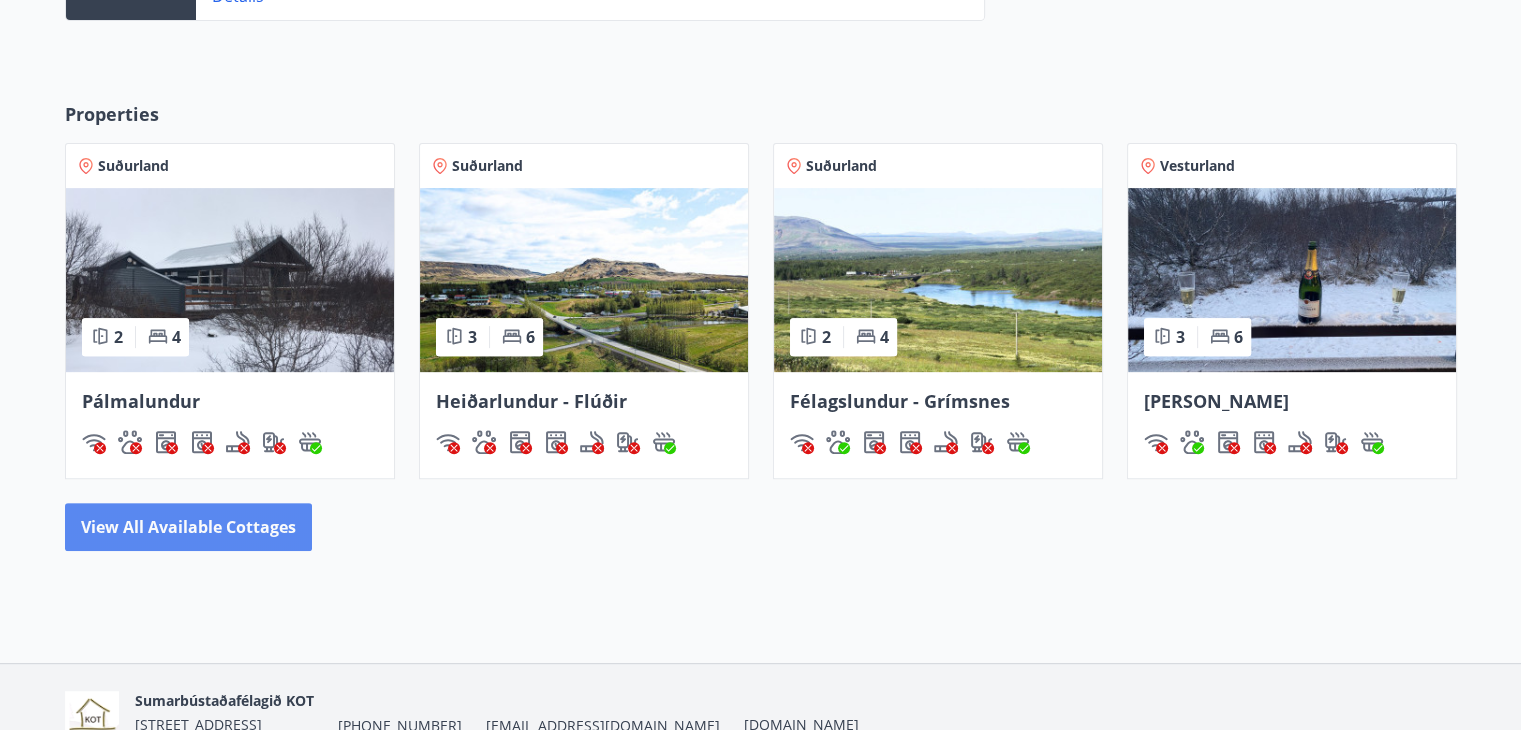 click on "View all available cottages" at bounding box center [188, 527] 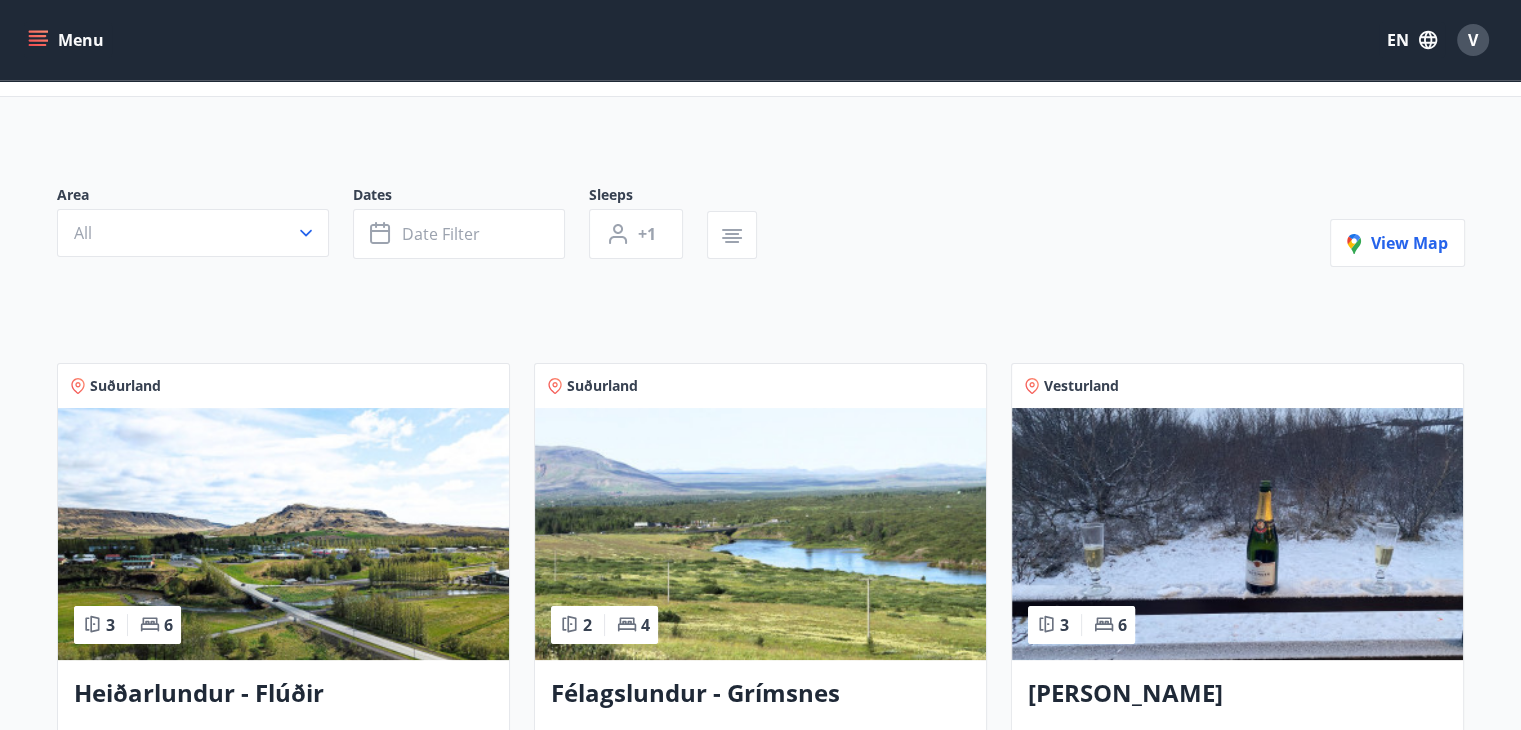 scroll, scrollTop: 100, scrollLeft: 0, axis: vertical 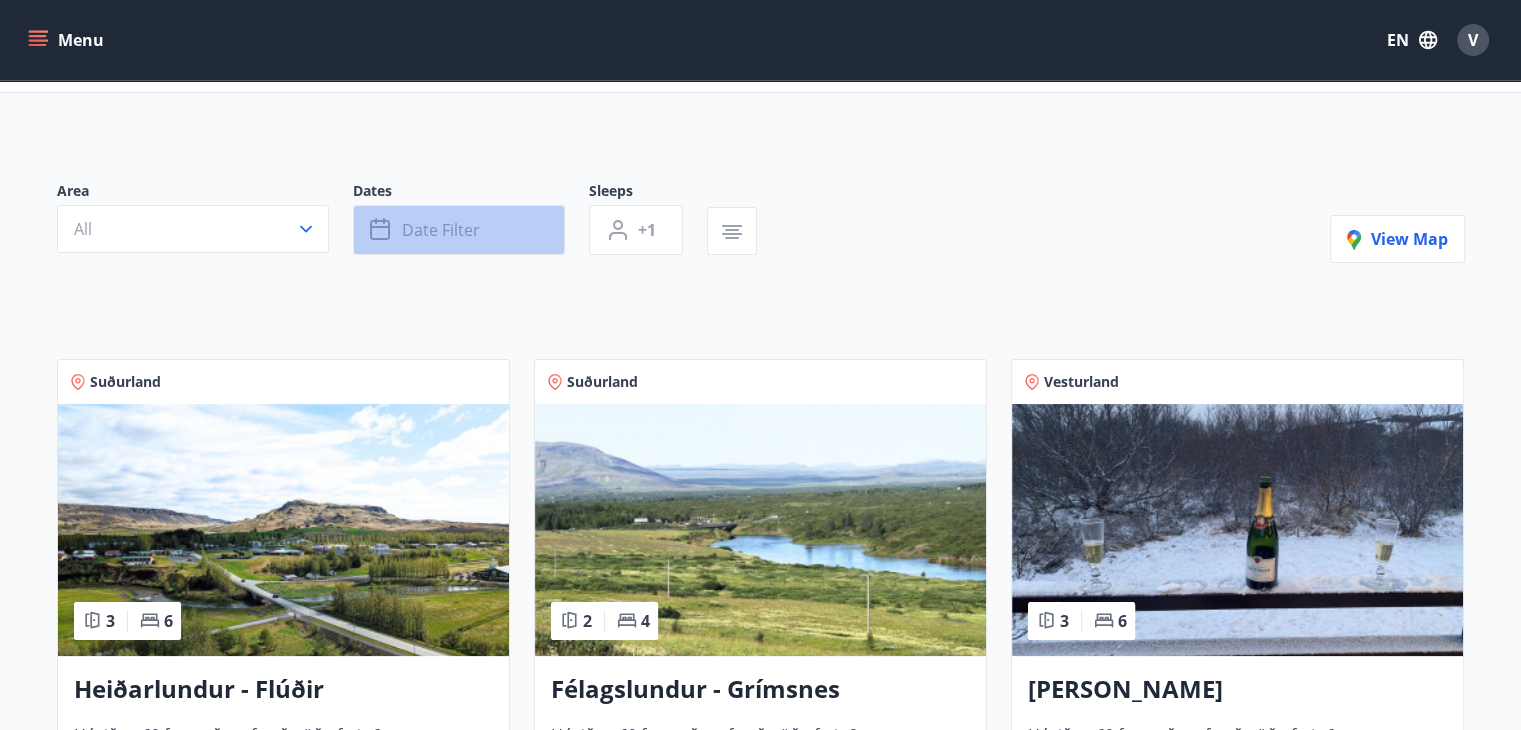 click on "Date filter" at bounding box center [441, 230] 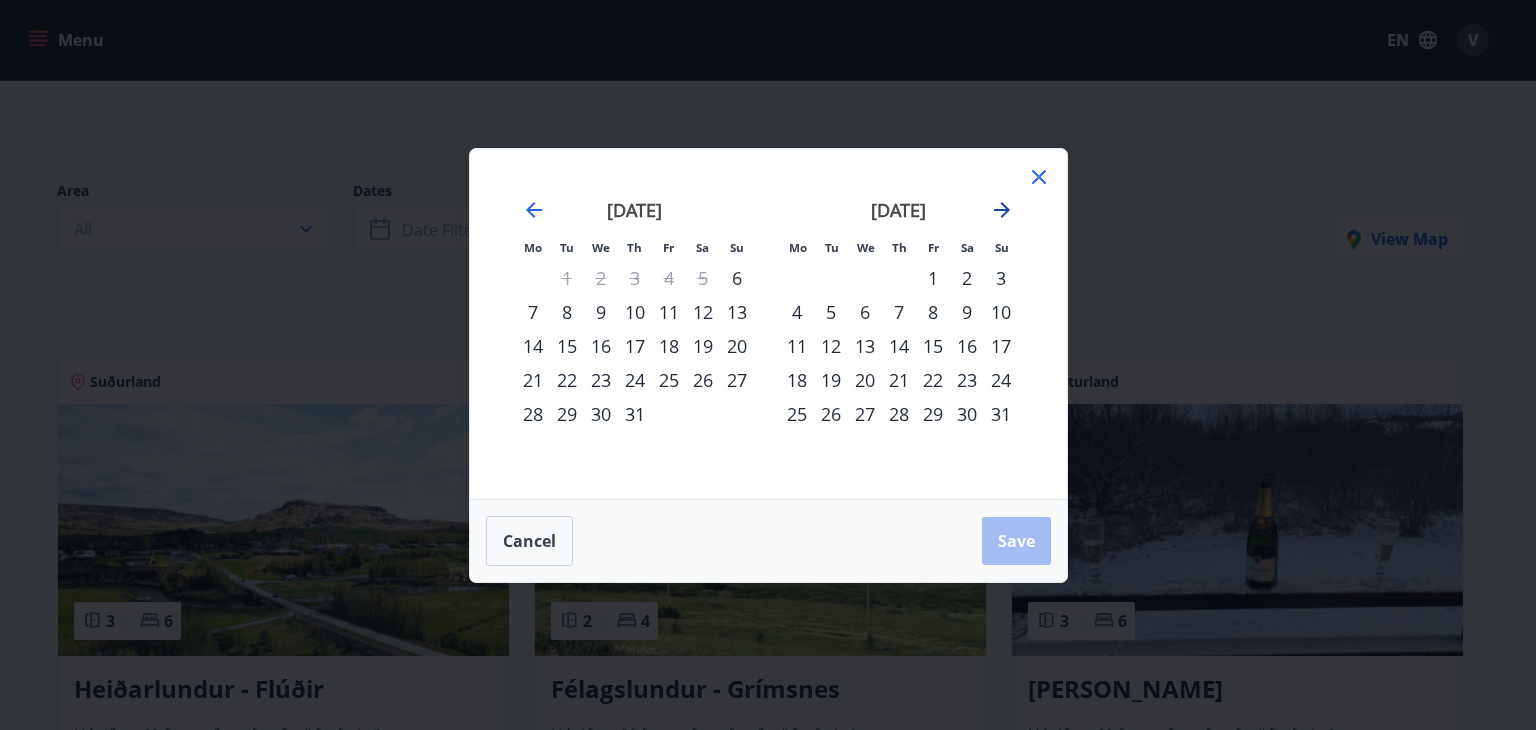click 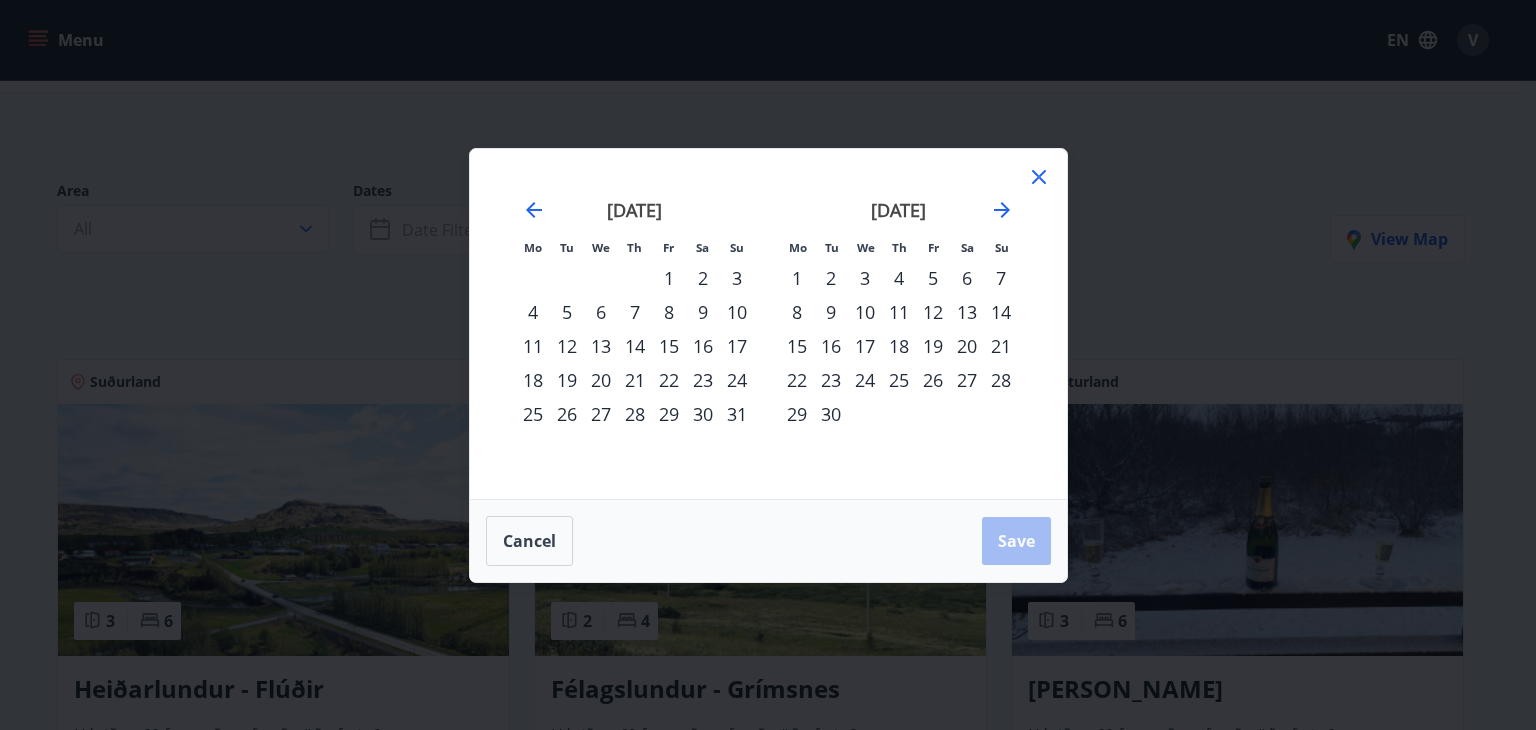 click on "8" at bounding box center [797, 312] 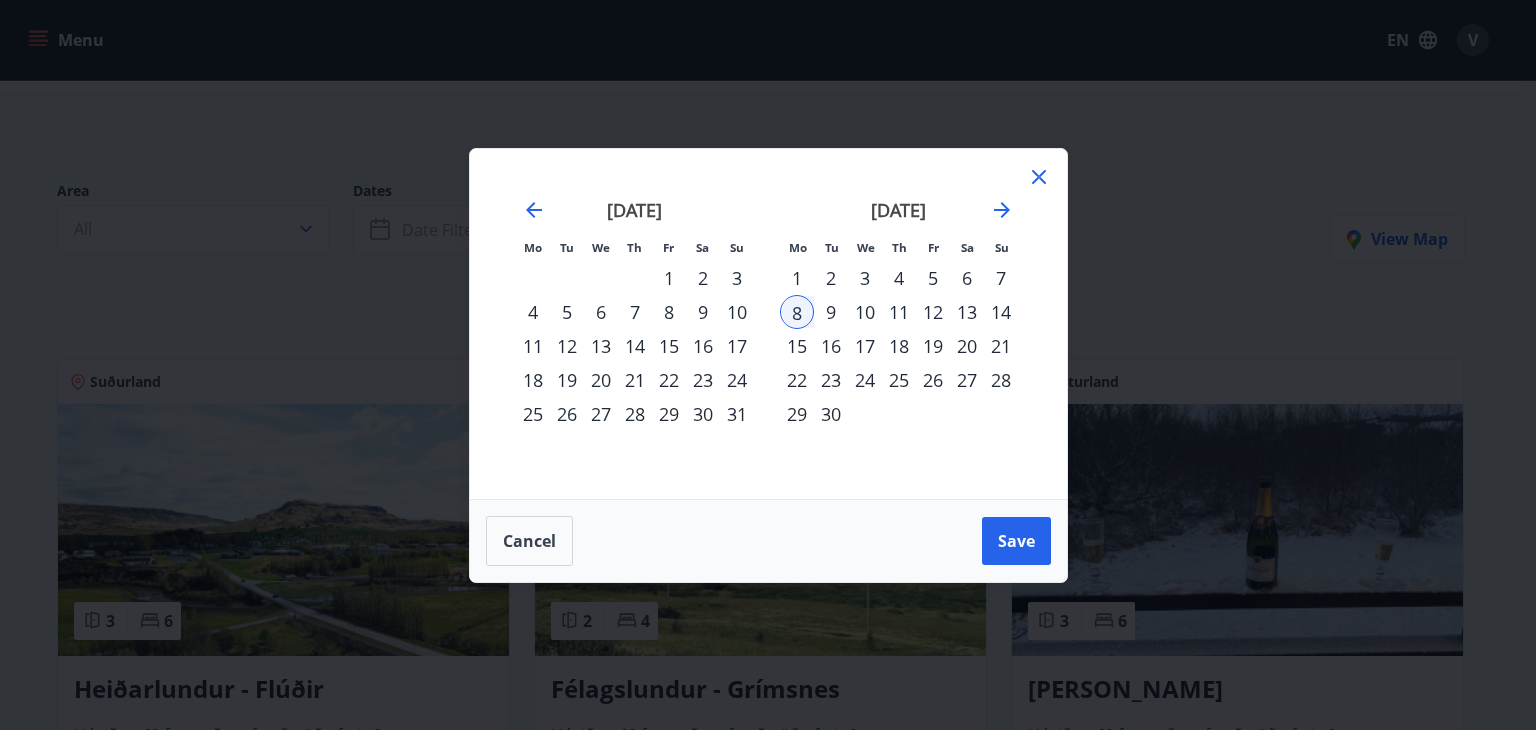 click on "14" at bounding box center (1001, 312) 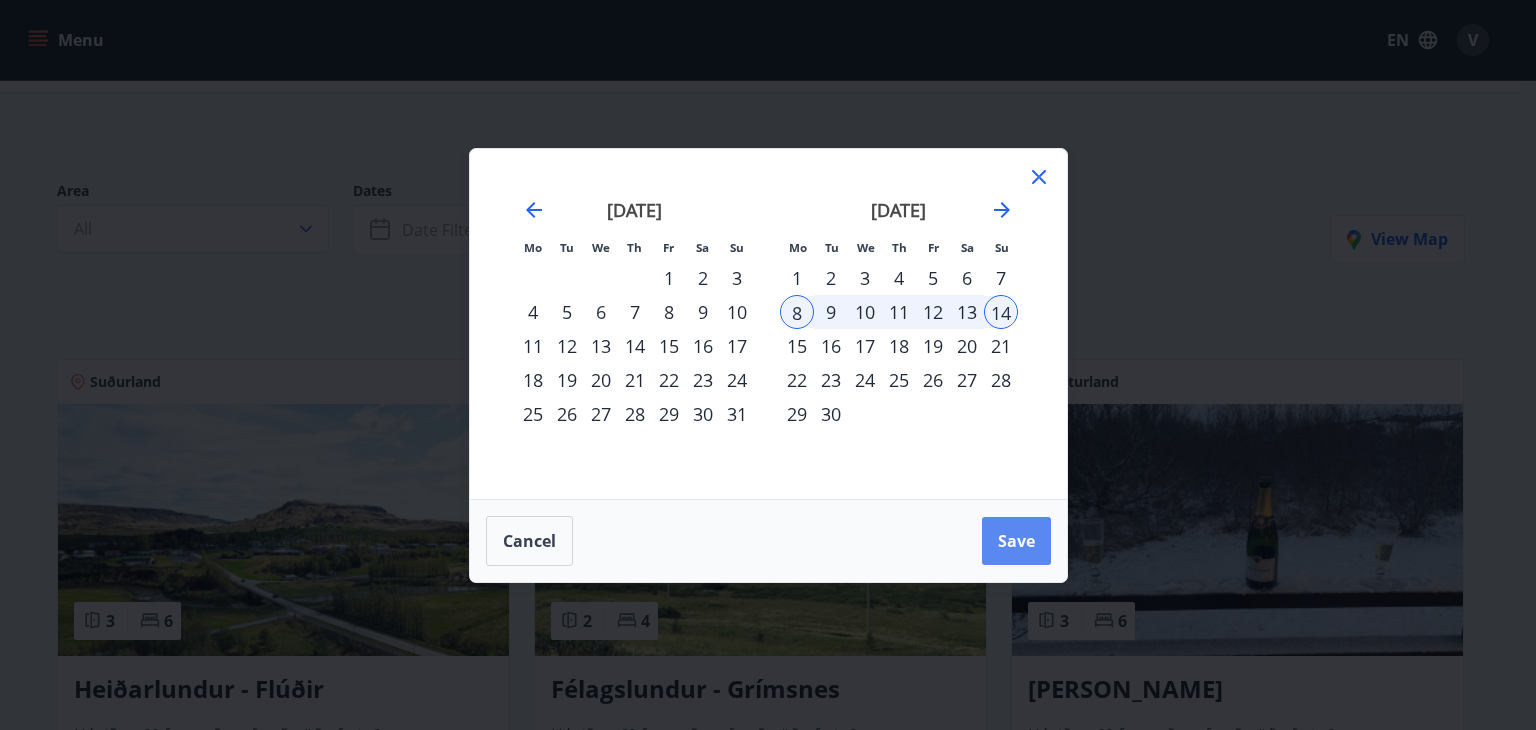 click on "Save" at bounding box center (1016, 541) 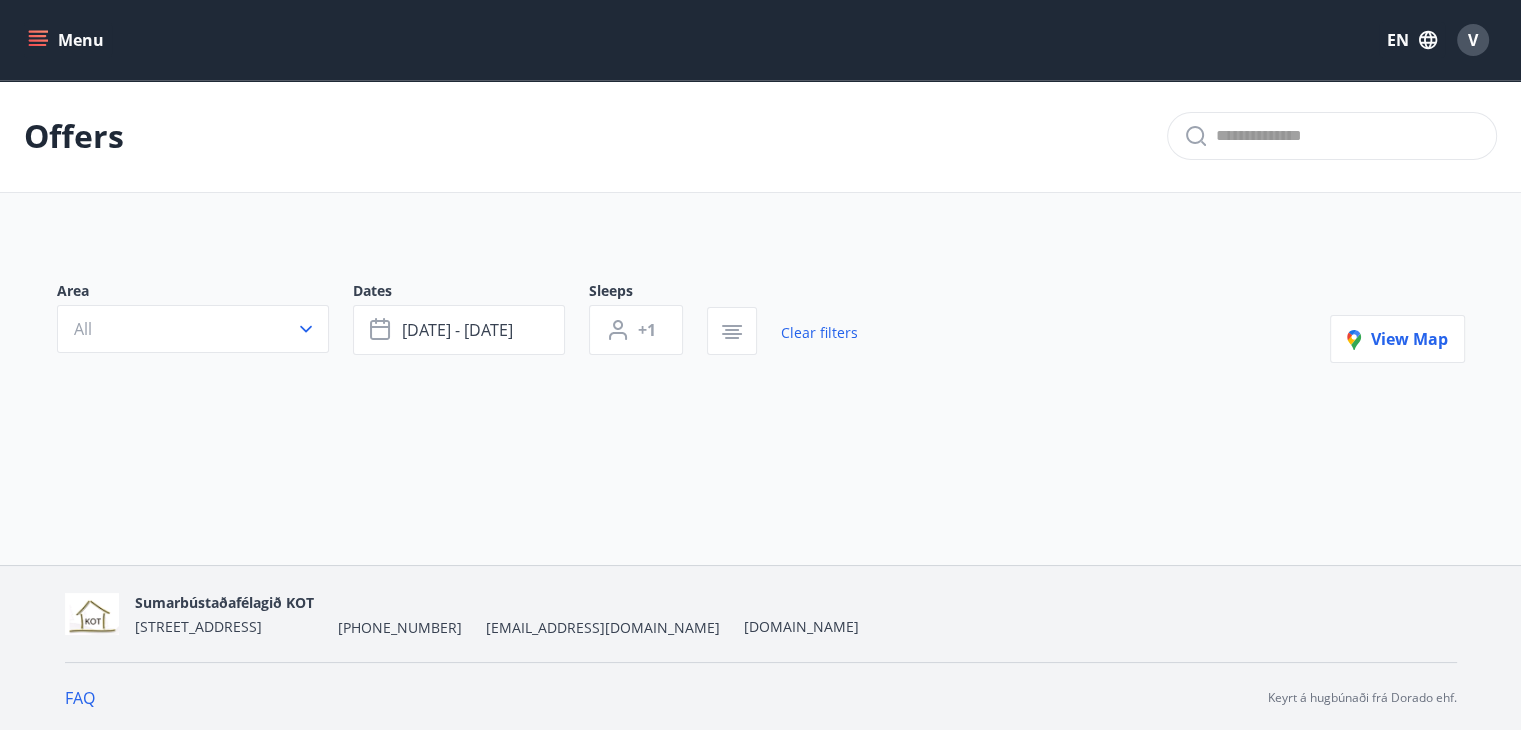 scroll, scrollTop: 2, scrollLeft: 0, axis: vertical 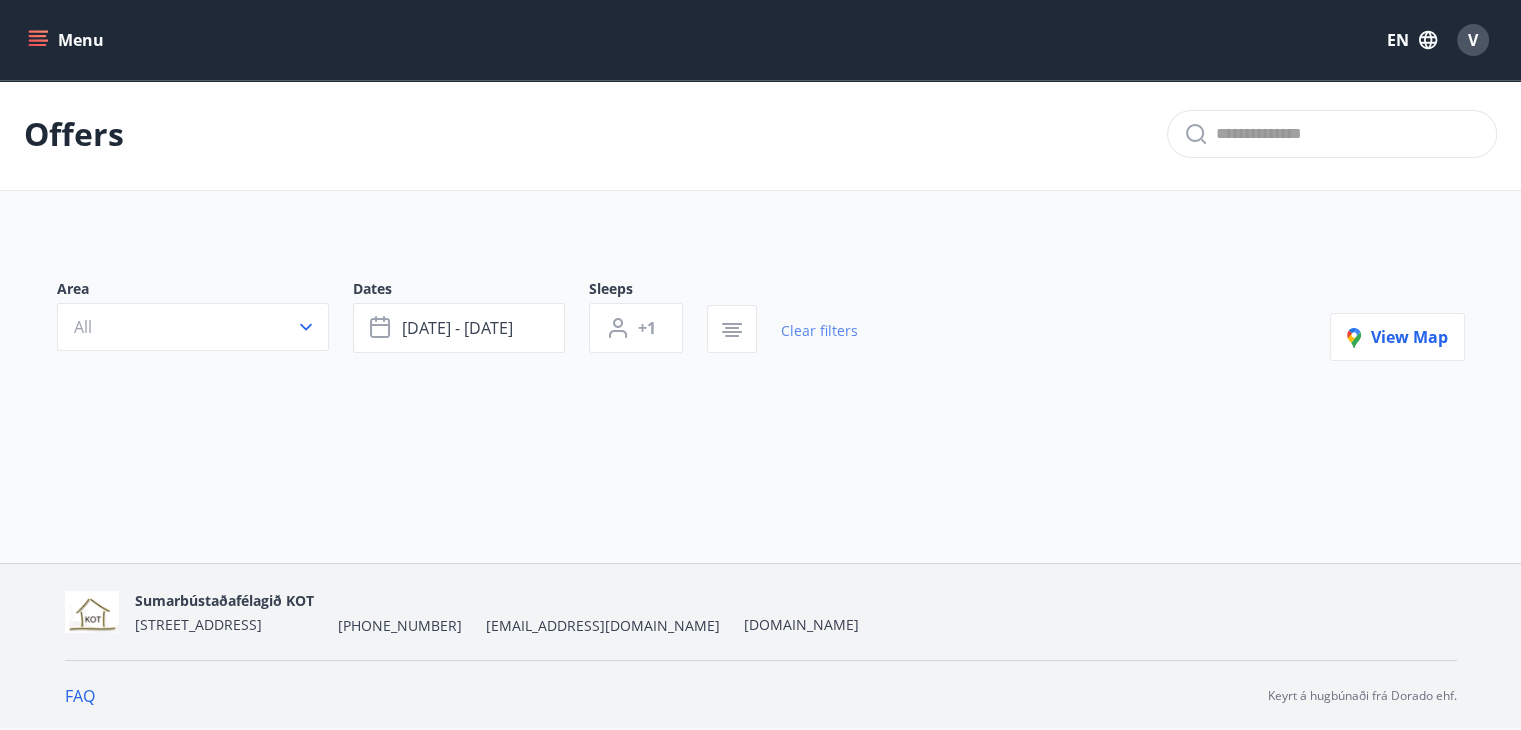 click on "Clear filters" at bounding box center [819, 331] 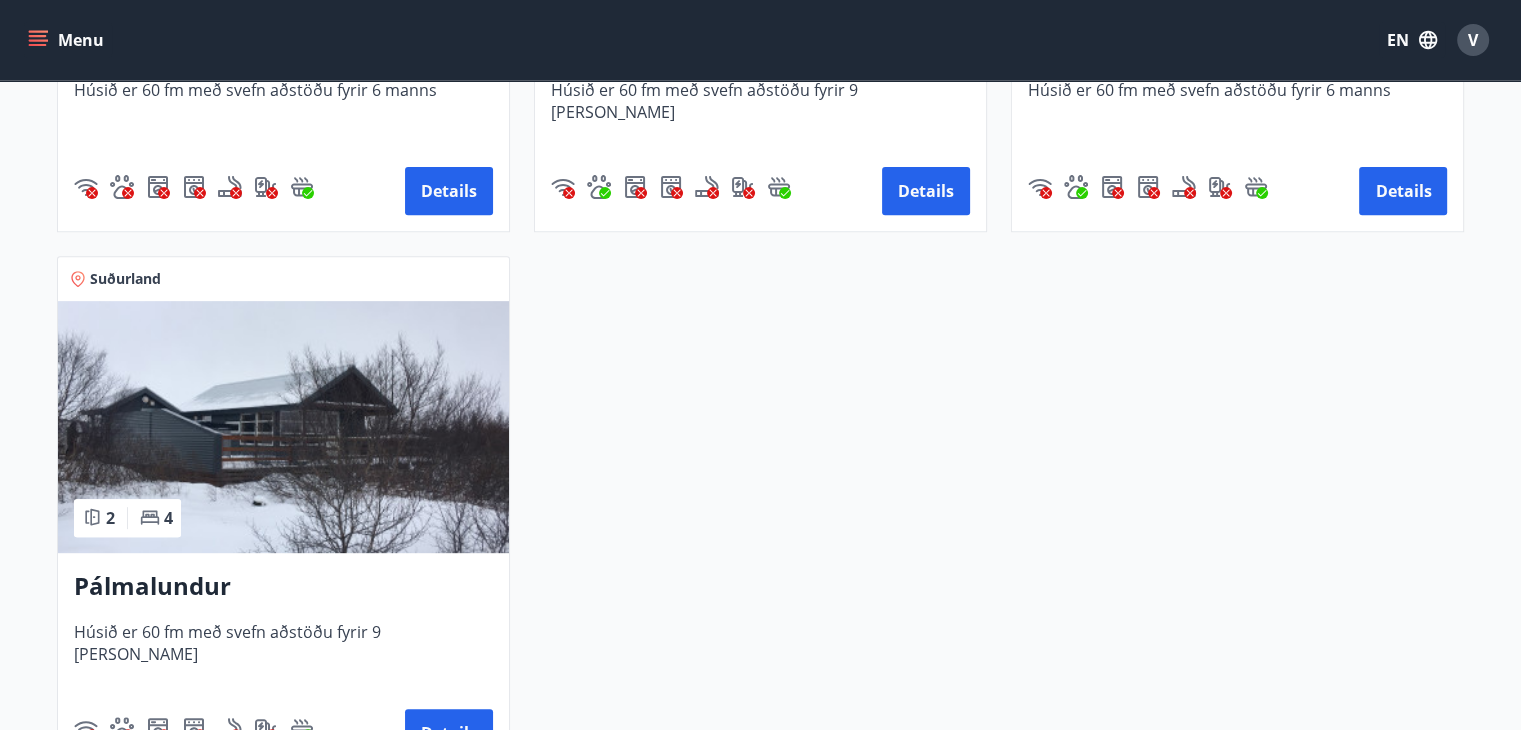 scroll, scrollTop: 752, scrollLeft: 0, axis: vertical 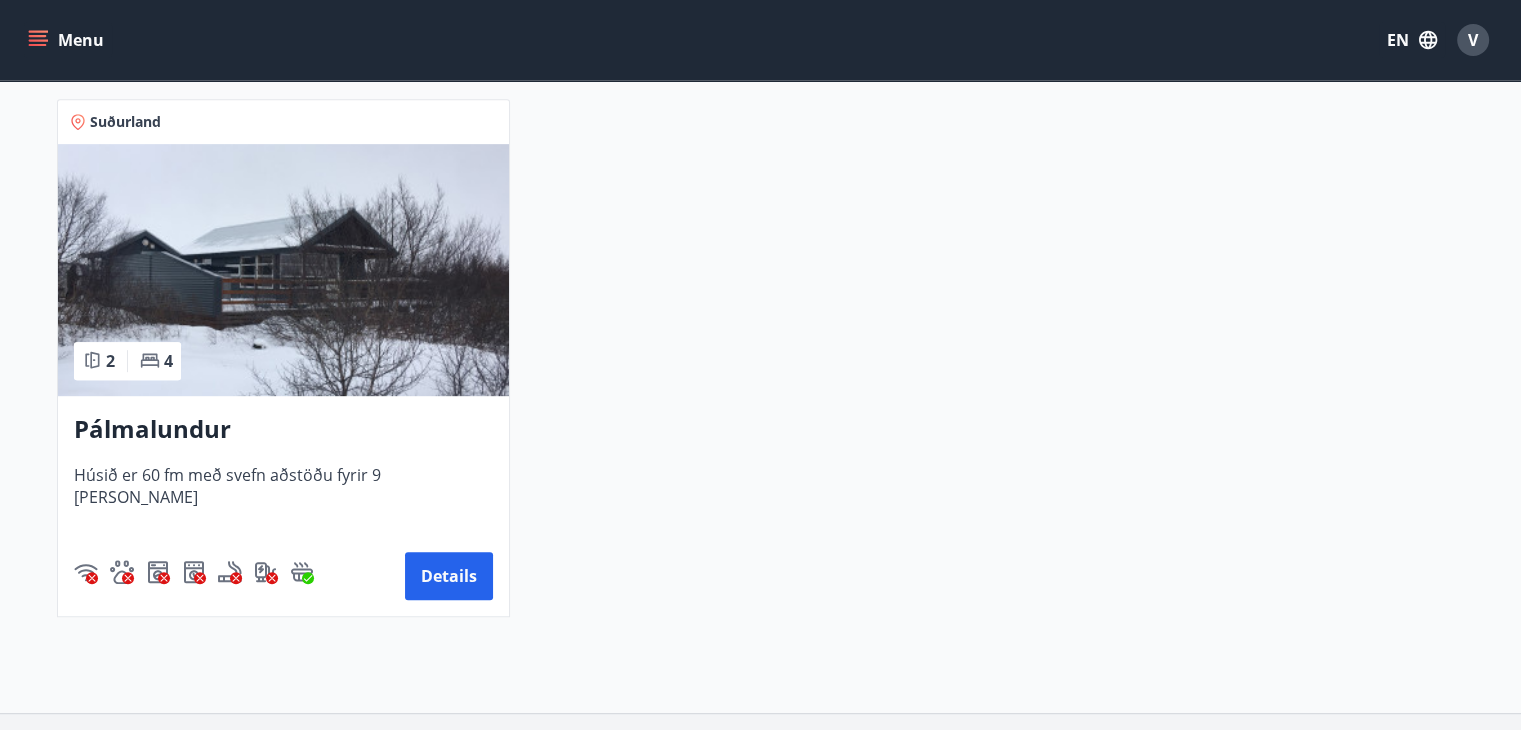 click at bounding box center [283, 270] 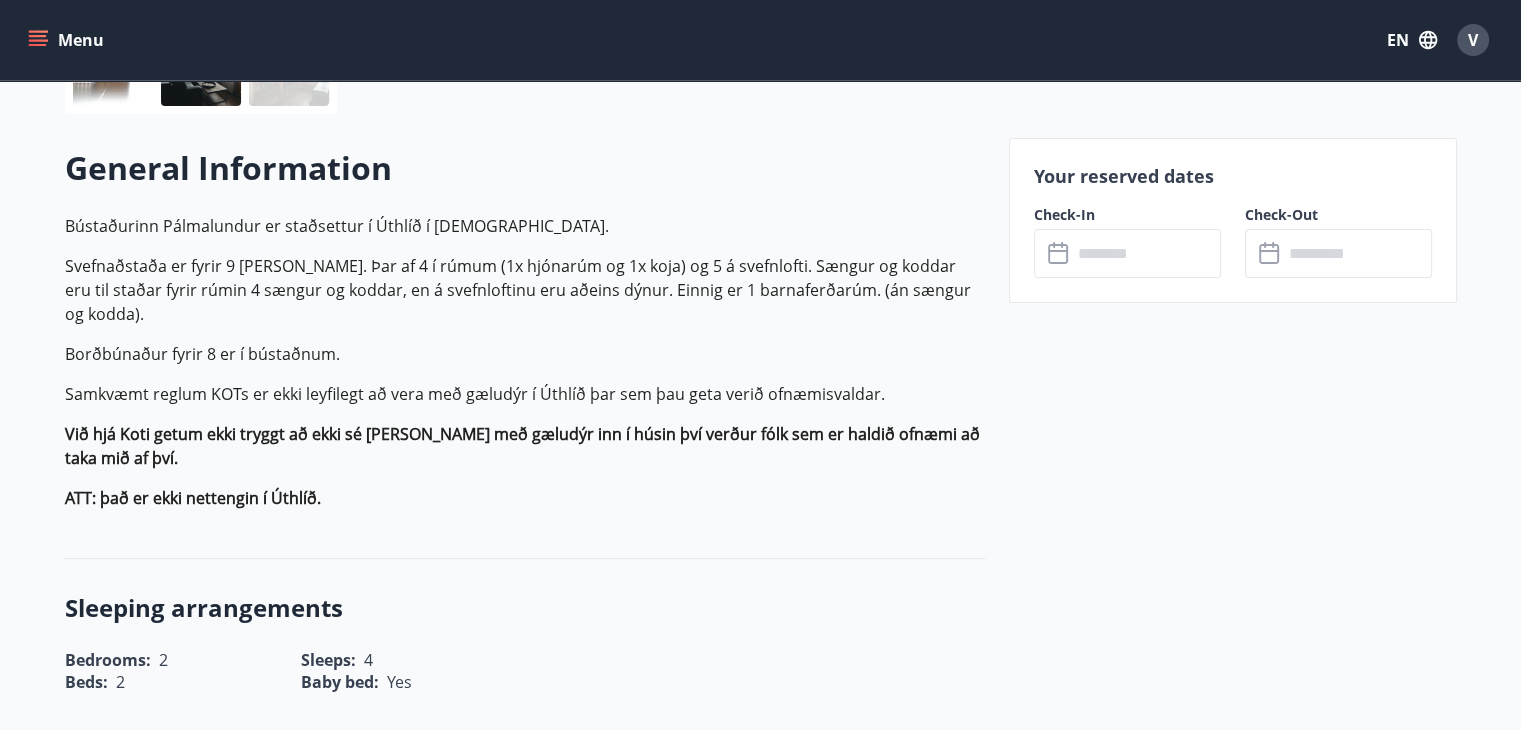 scroll, scrollTop: 300, scrollLeft: 0, axis: vertical 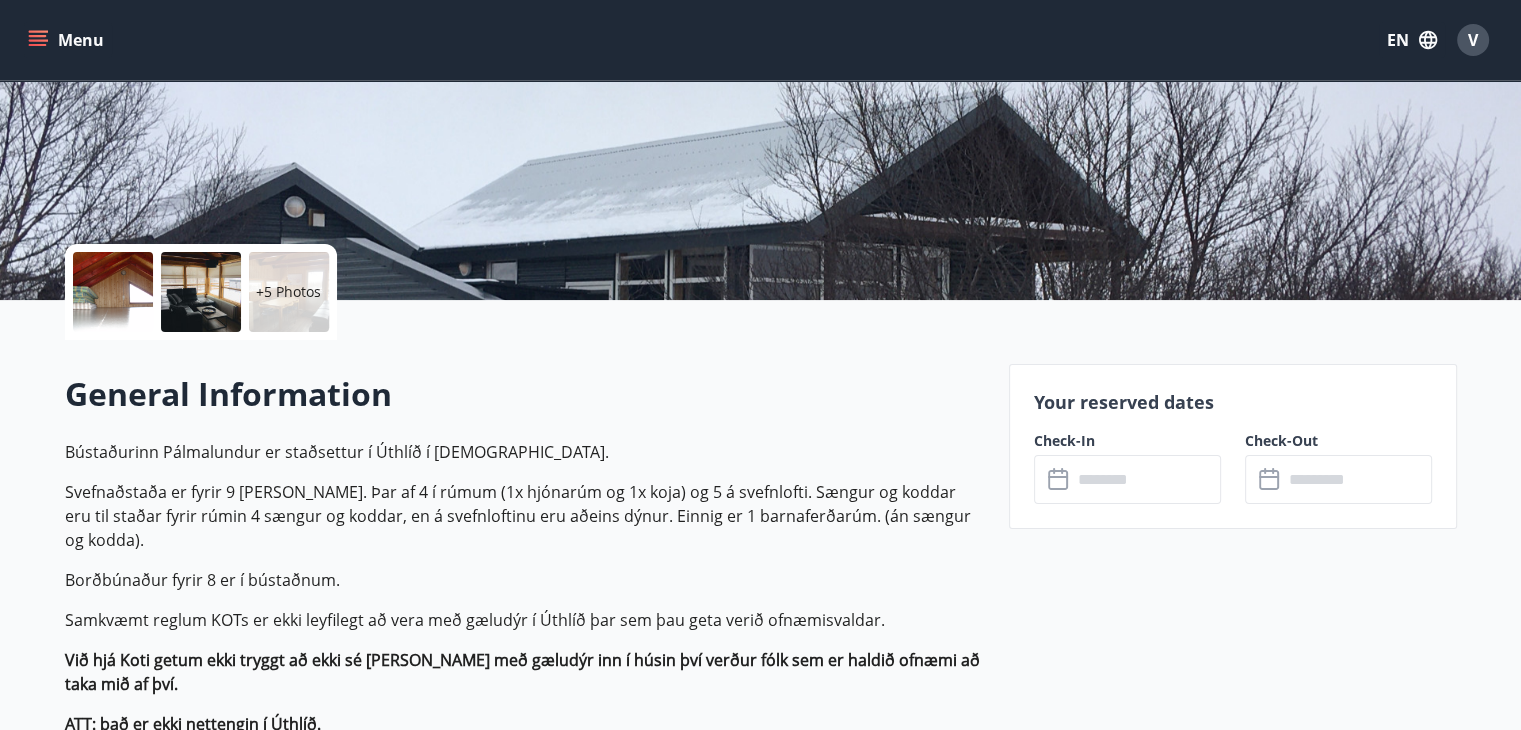 click on "+5 Photos" at bounding box center (525, 292) 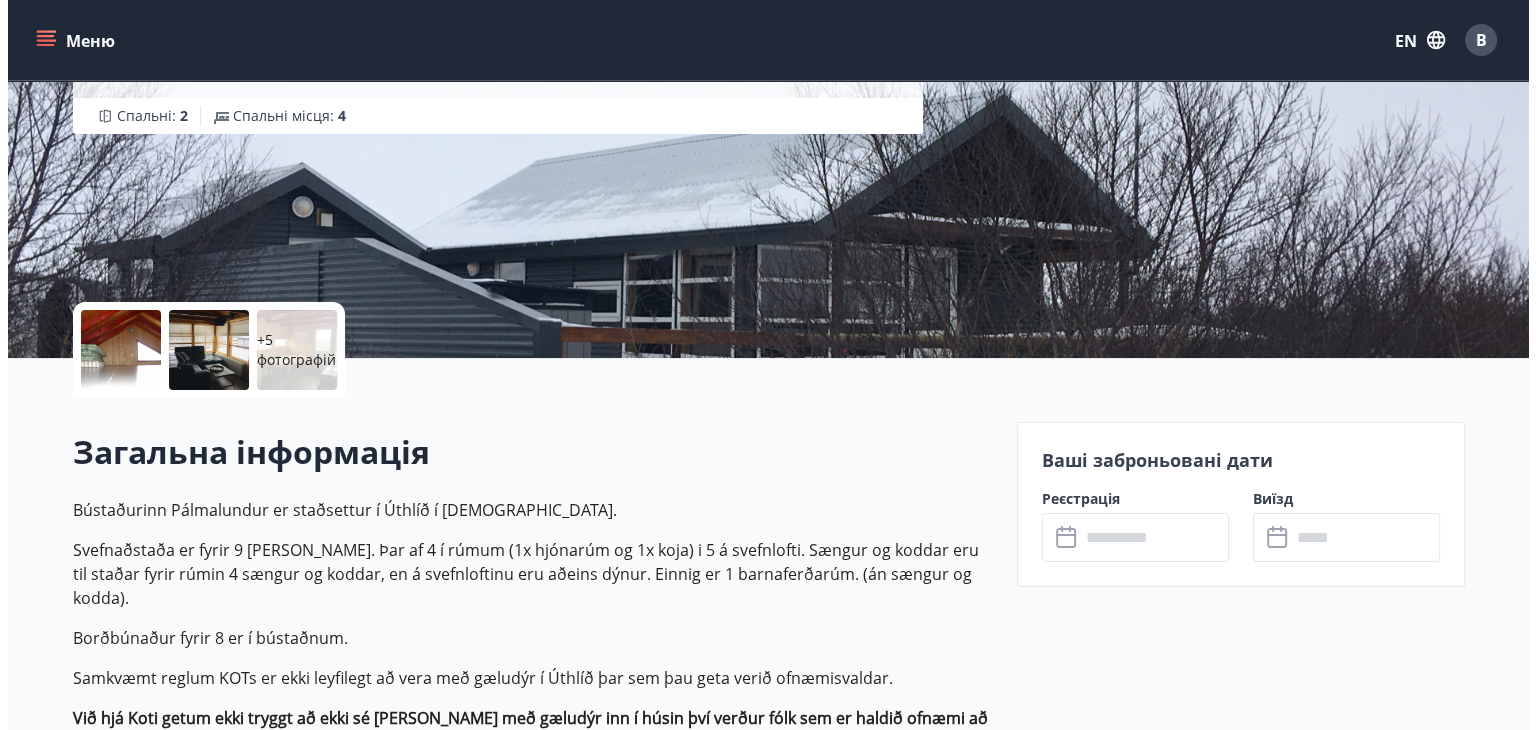 scroll, scrollTop: 200, scrollLeft: 0, axis: vertical 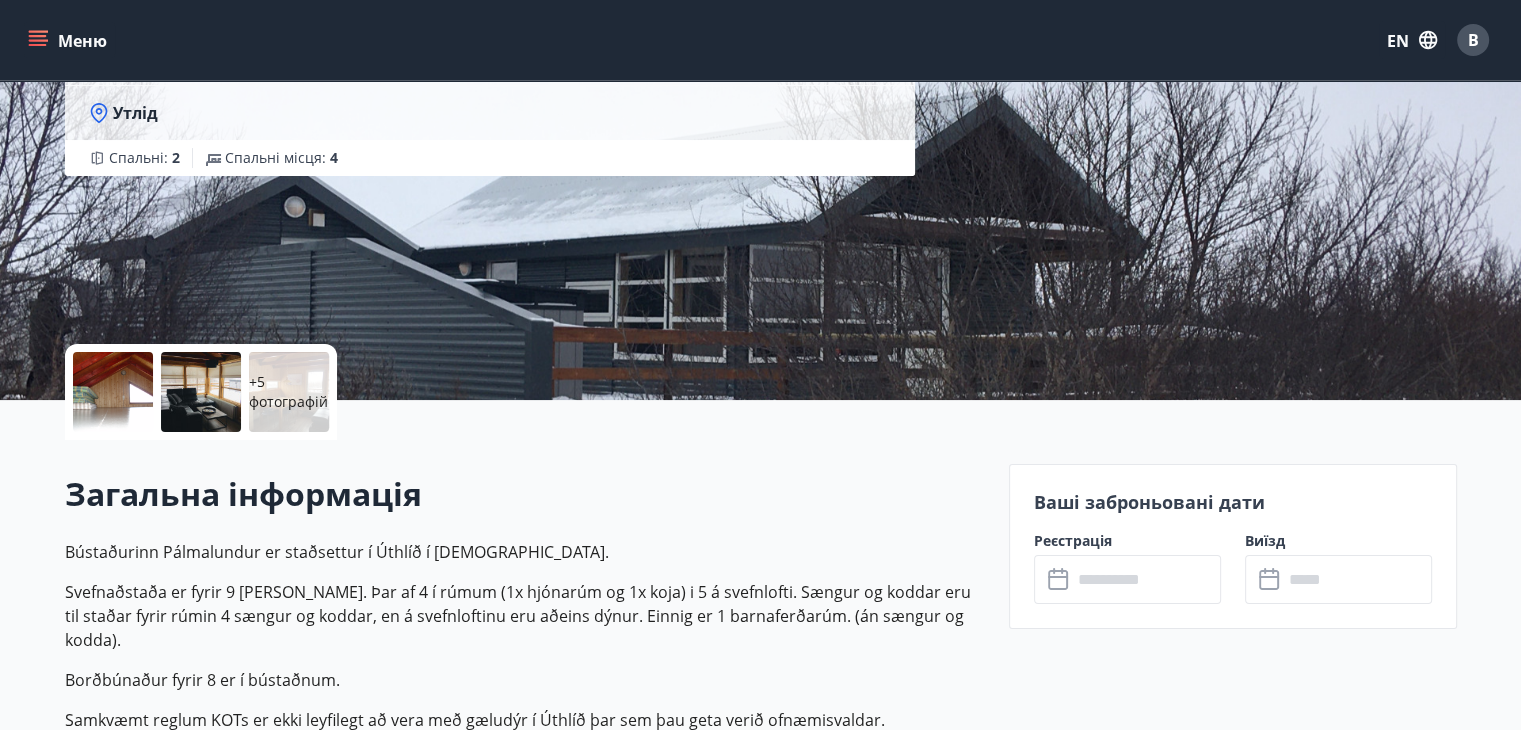 click on "+5 фотографій" at bounding box center [288, 391] 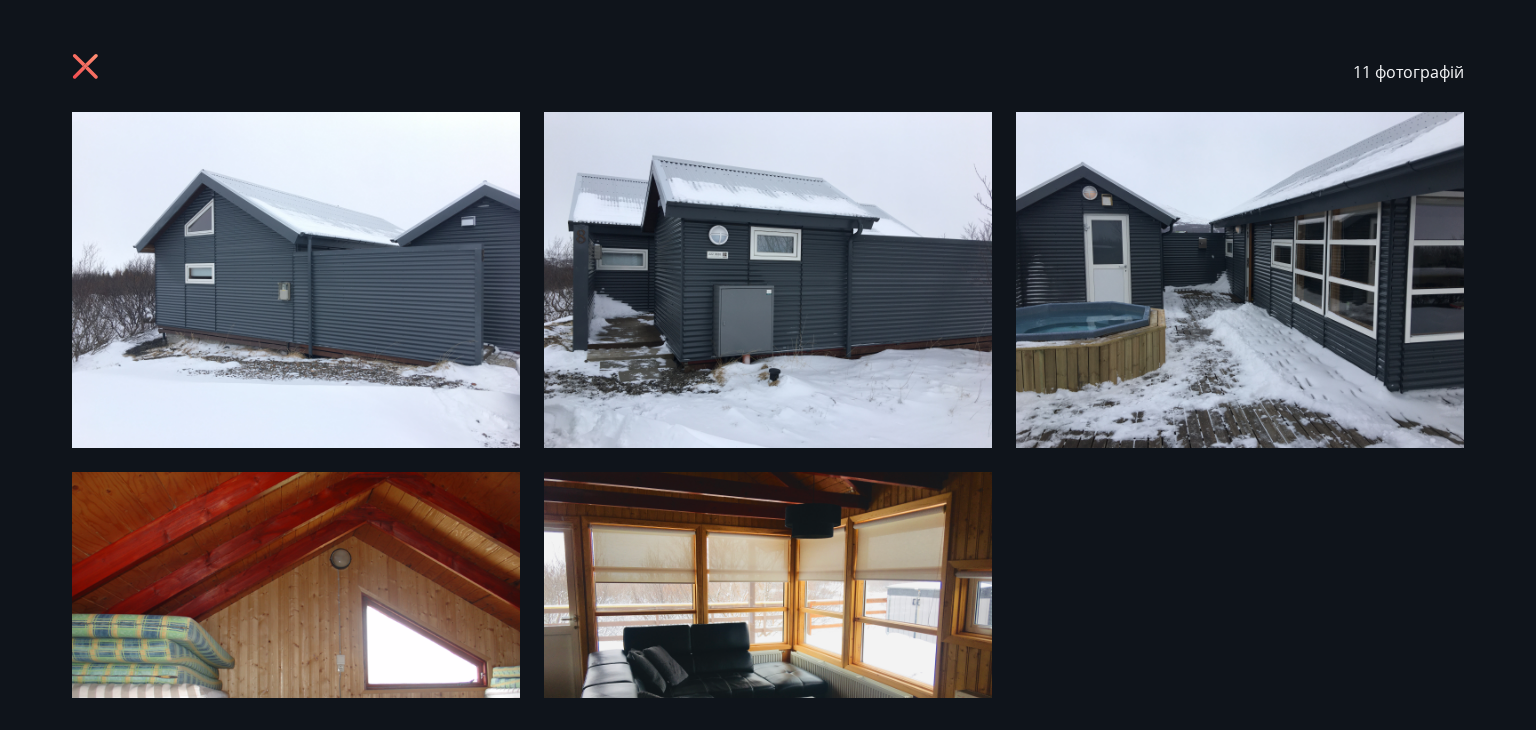 click at bounding box center (296, 280) 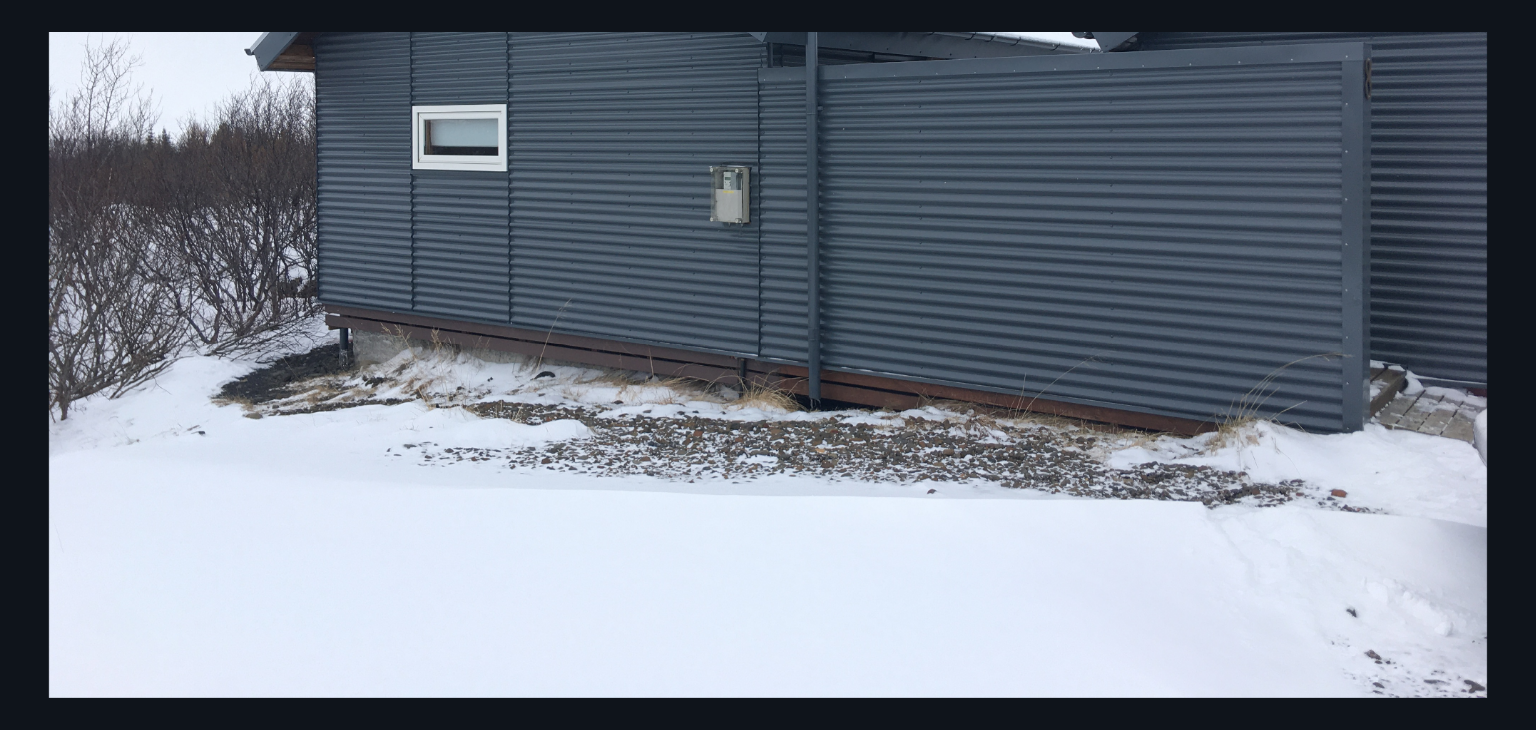 scroll, scrollTop: 93, scrollLeft: 0, axis: vertical 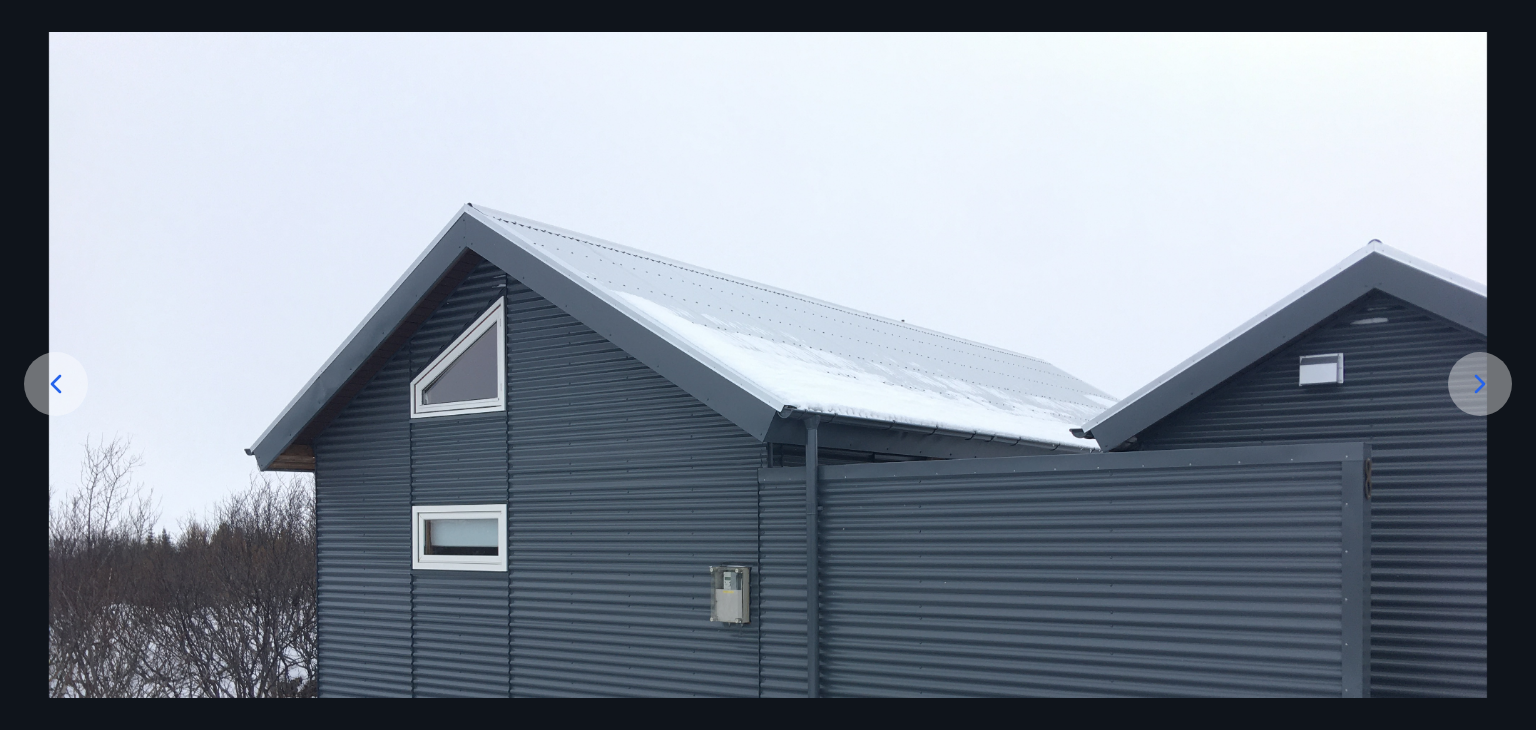 click 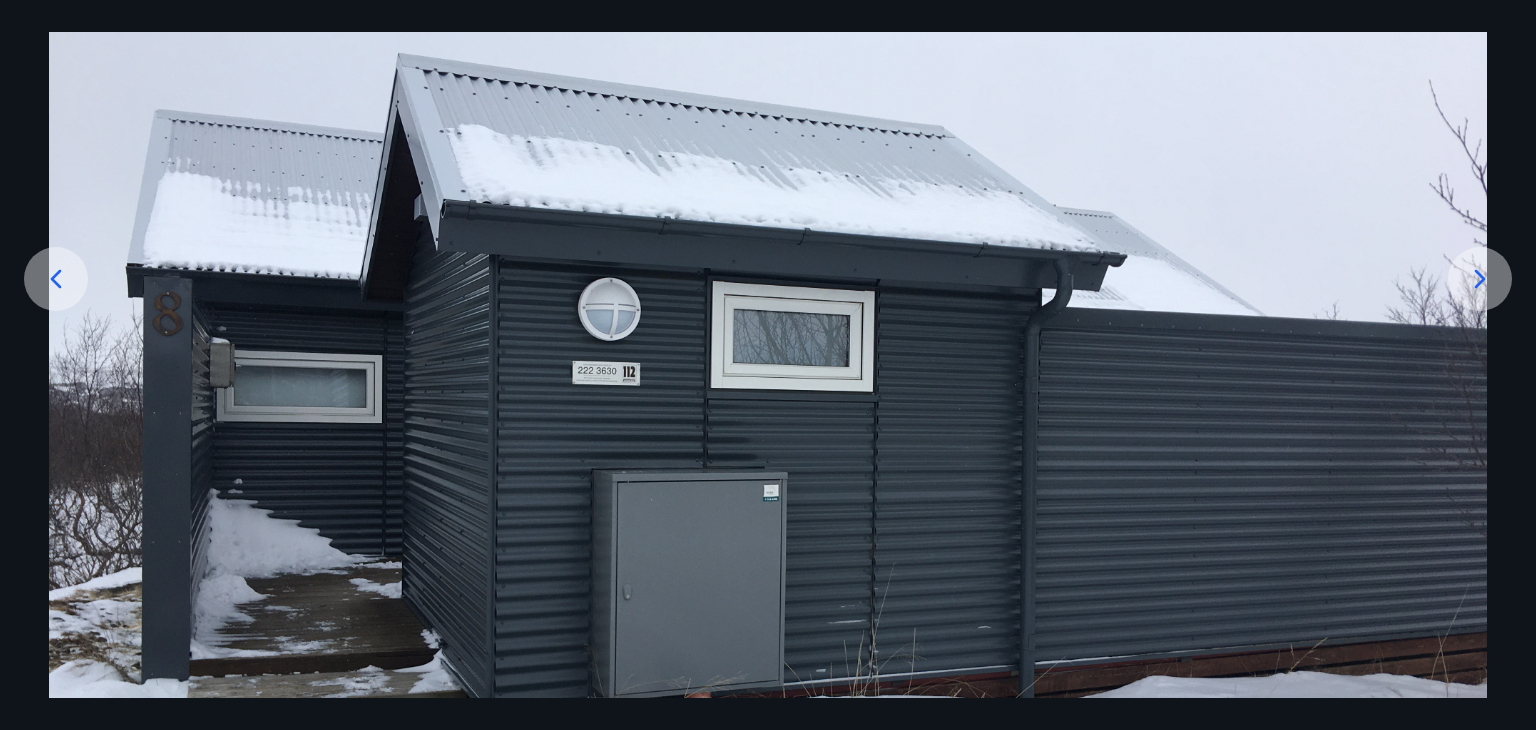 scroll, scrollTop: 193, scrollLeft: 0, axis: vertical 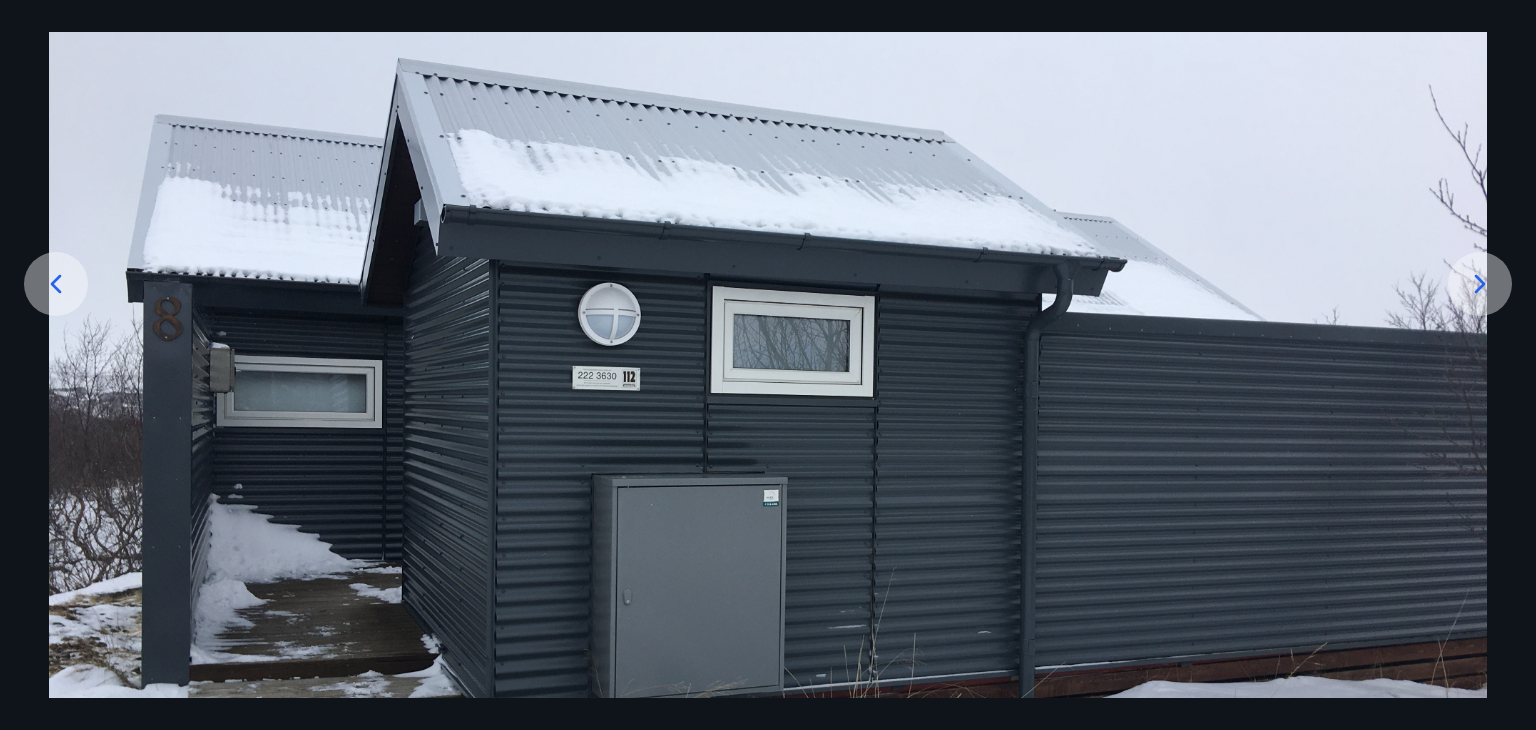 click at bounding box center [1480, 284] 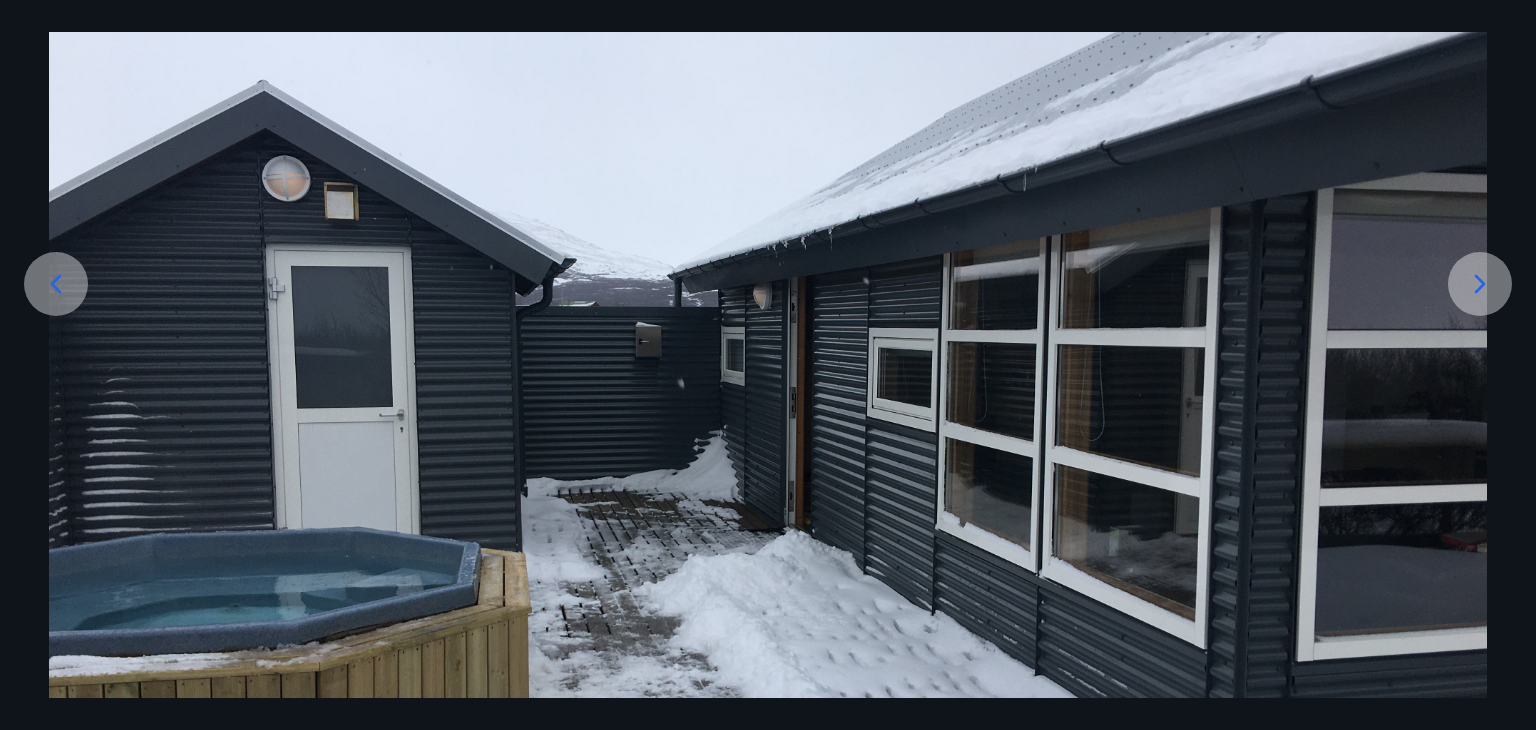 click at bounding box center [1480, 284] 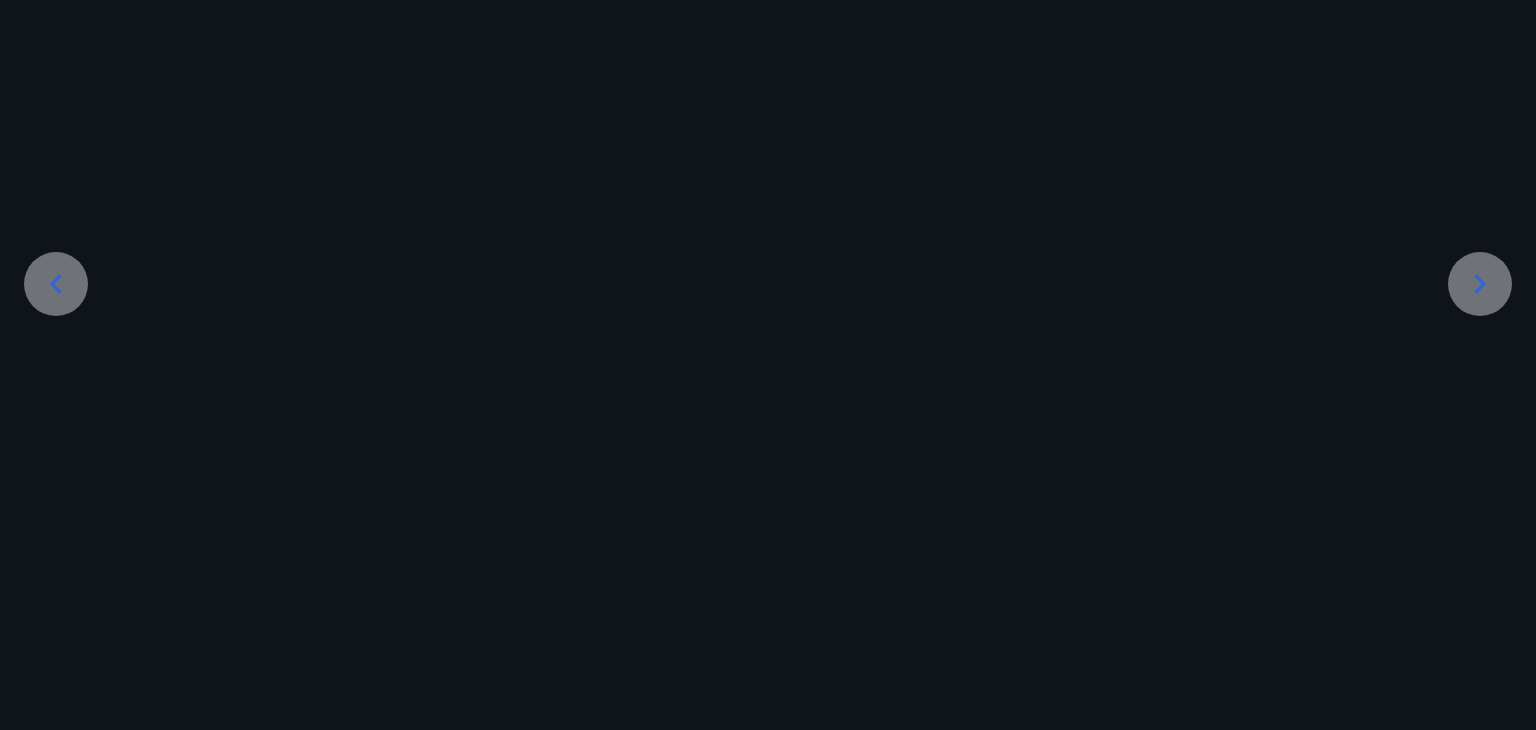 scroll, scrollTop: 0, scrollLeft: 0, axis: both 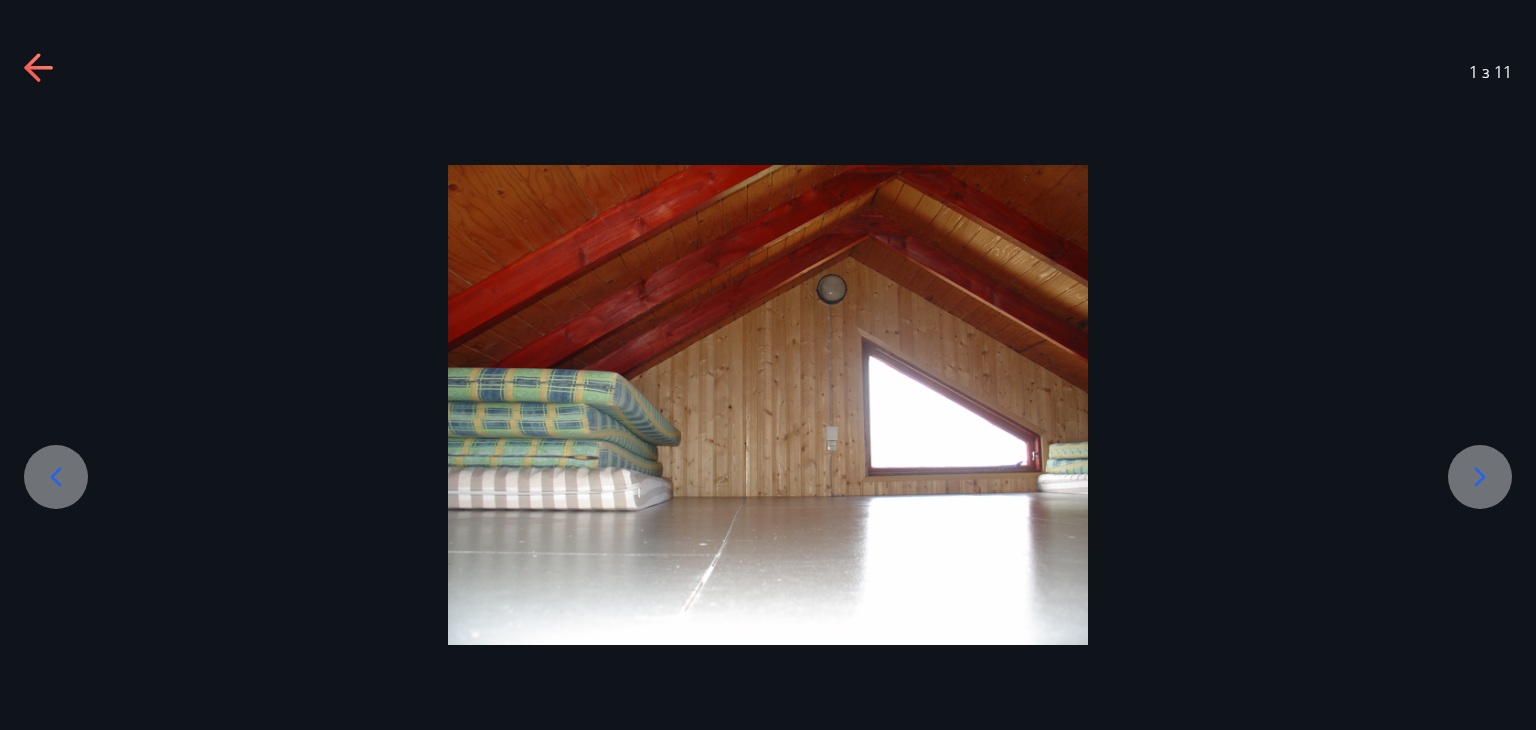 click at bounding box center (1480, 477) 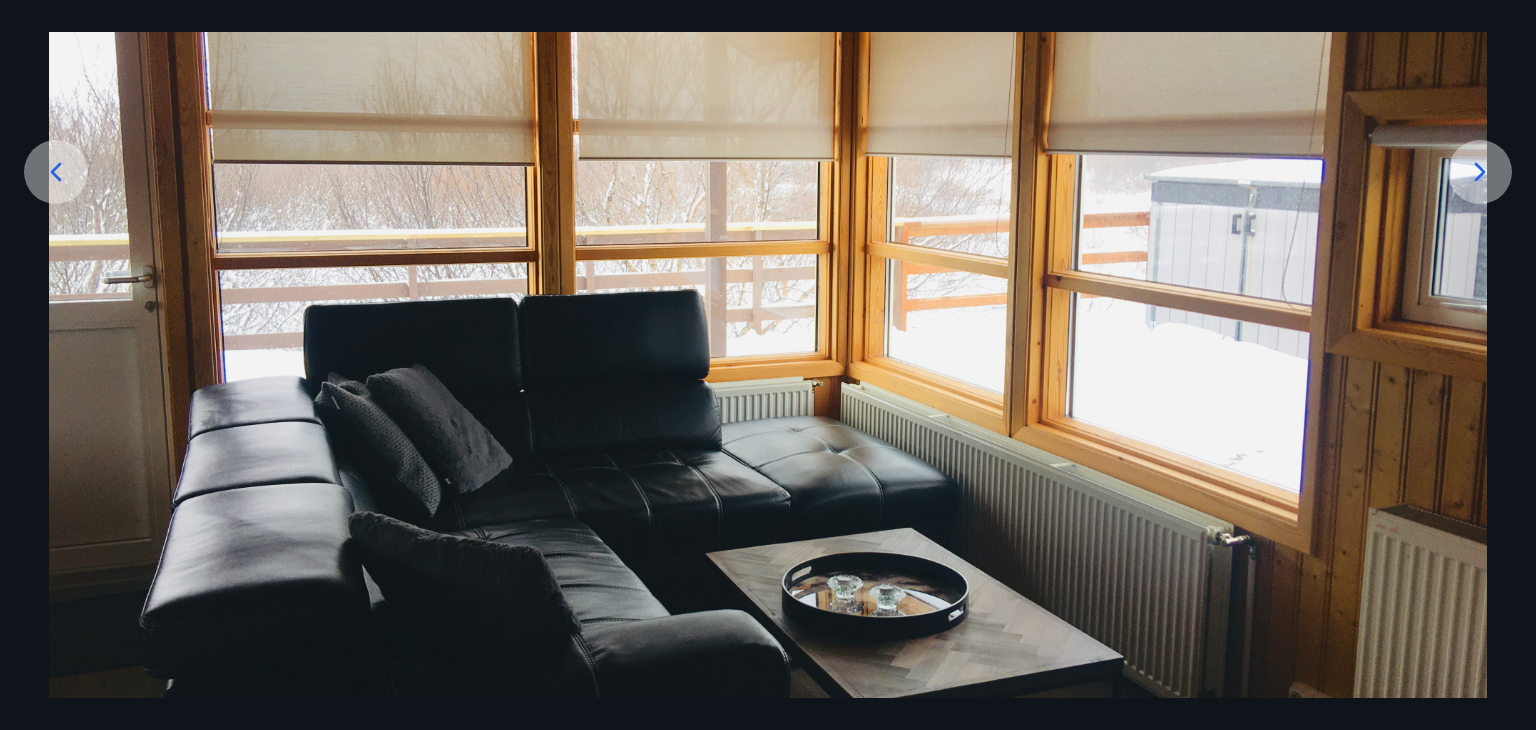 scroll, scrollTop: 300, scrollLeft: 0, axis: vertical 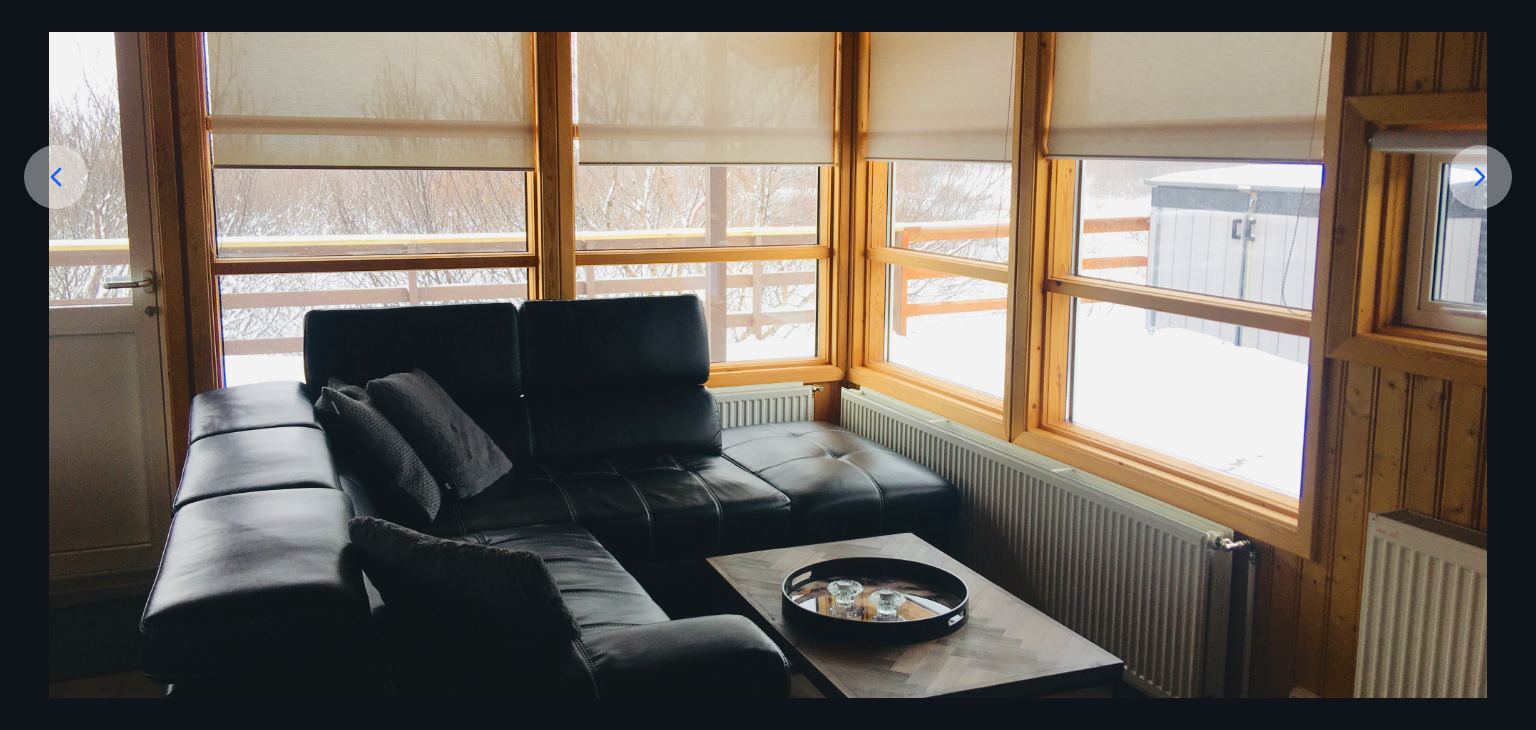 click 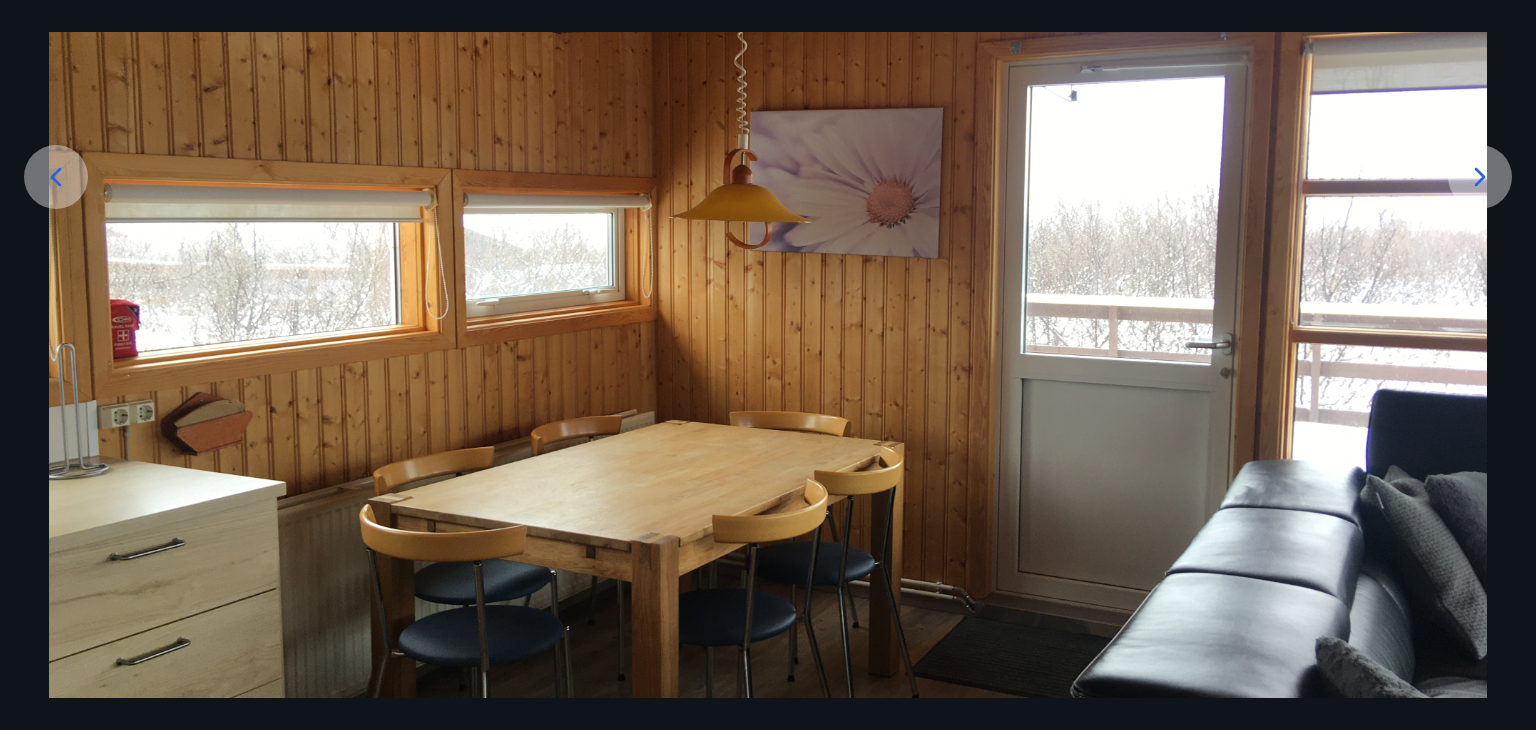 scroll, scrollTop: 293, scrollLeft: 0, axis: vertical 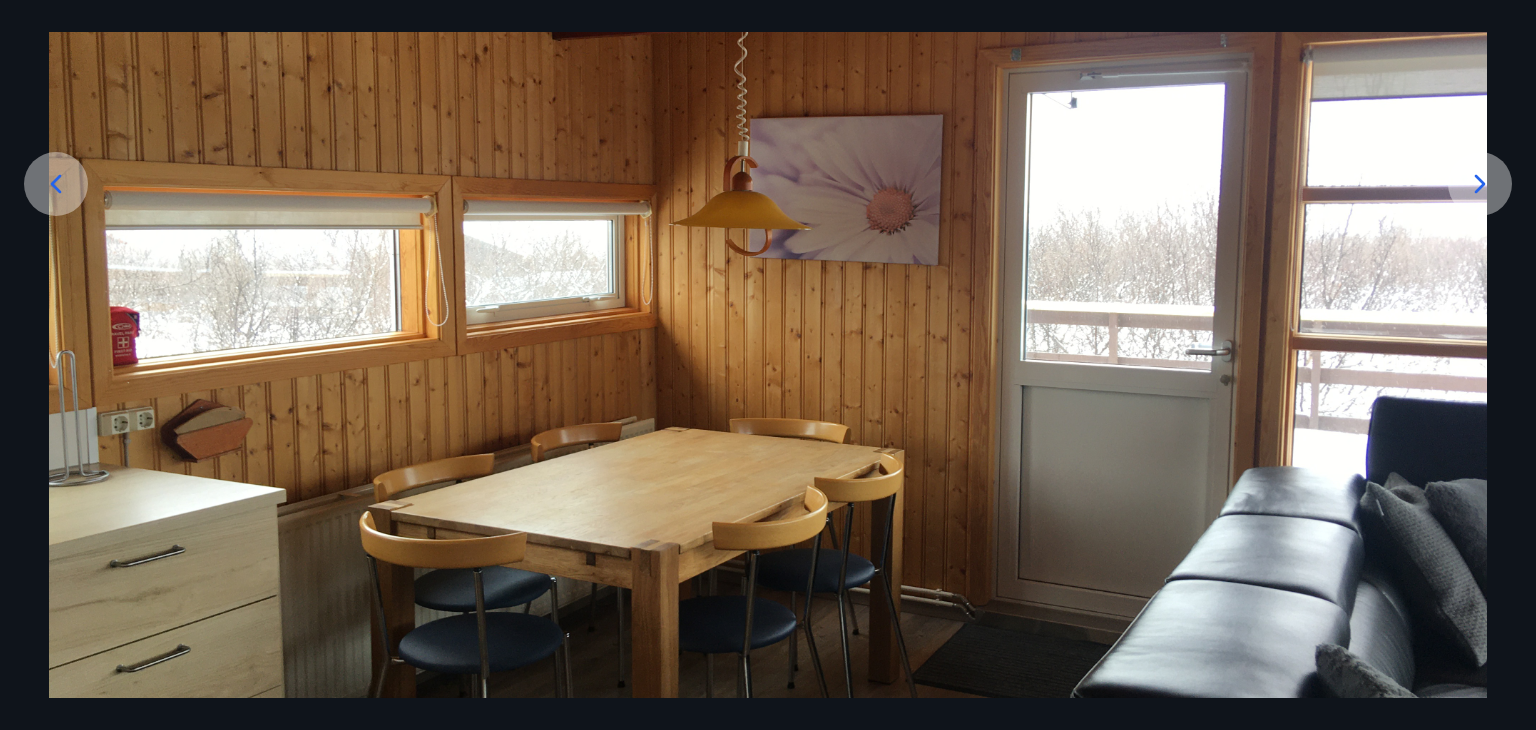 click at bounding box center (1480, 184) 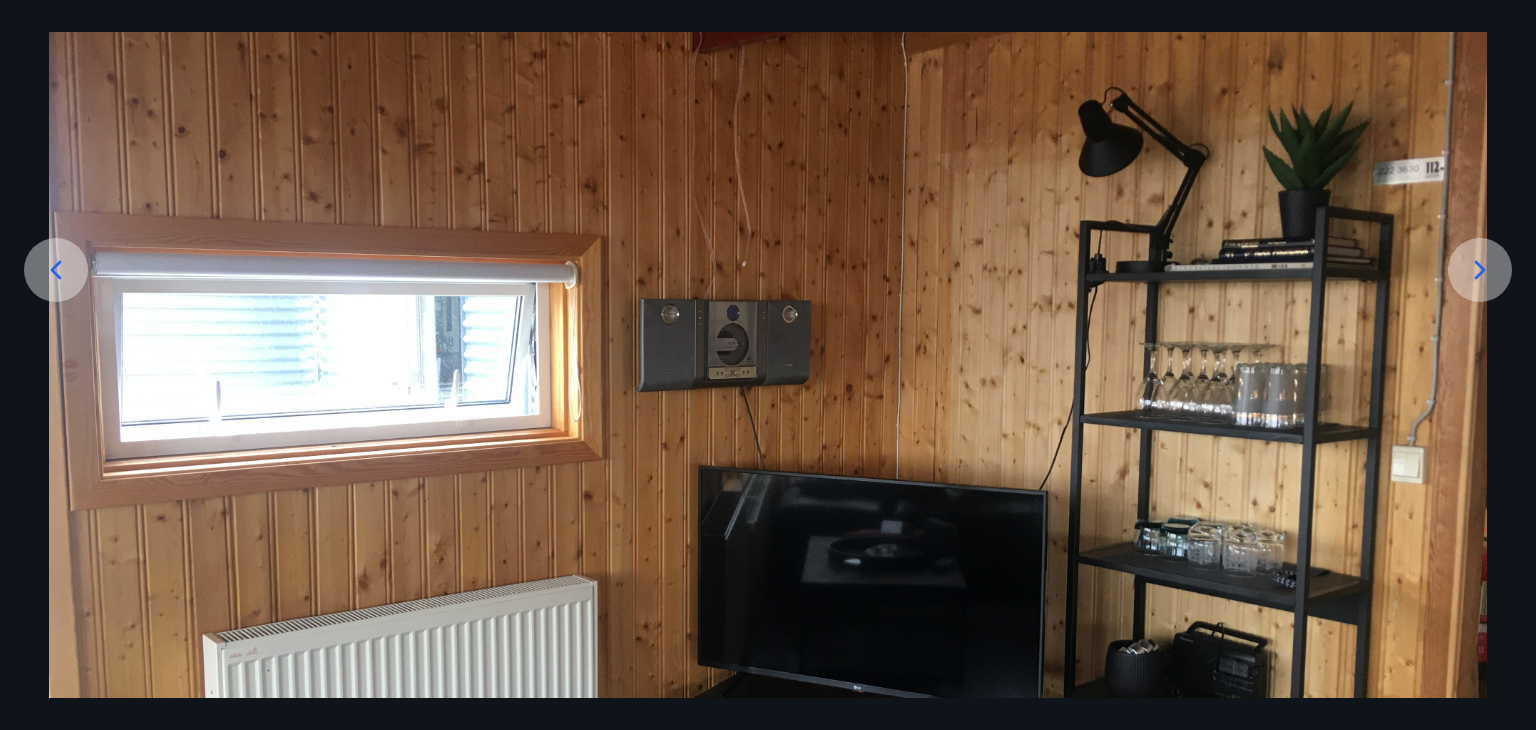 scroll, scrollTop: 193, scrollLeft: 0, axis: vertical 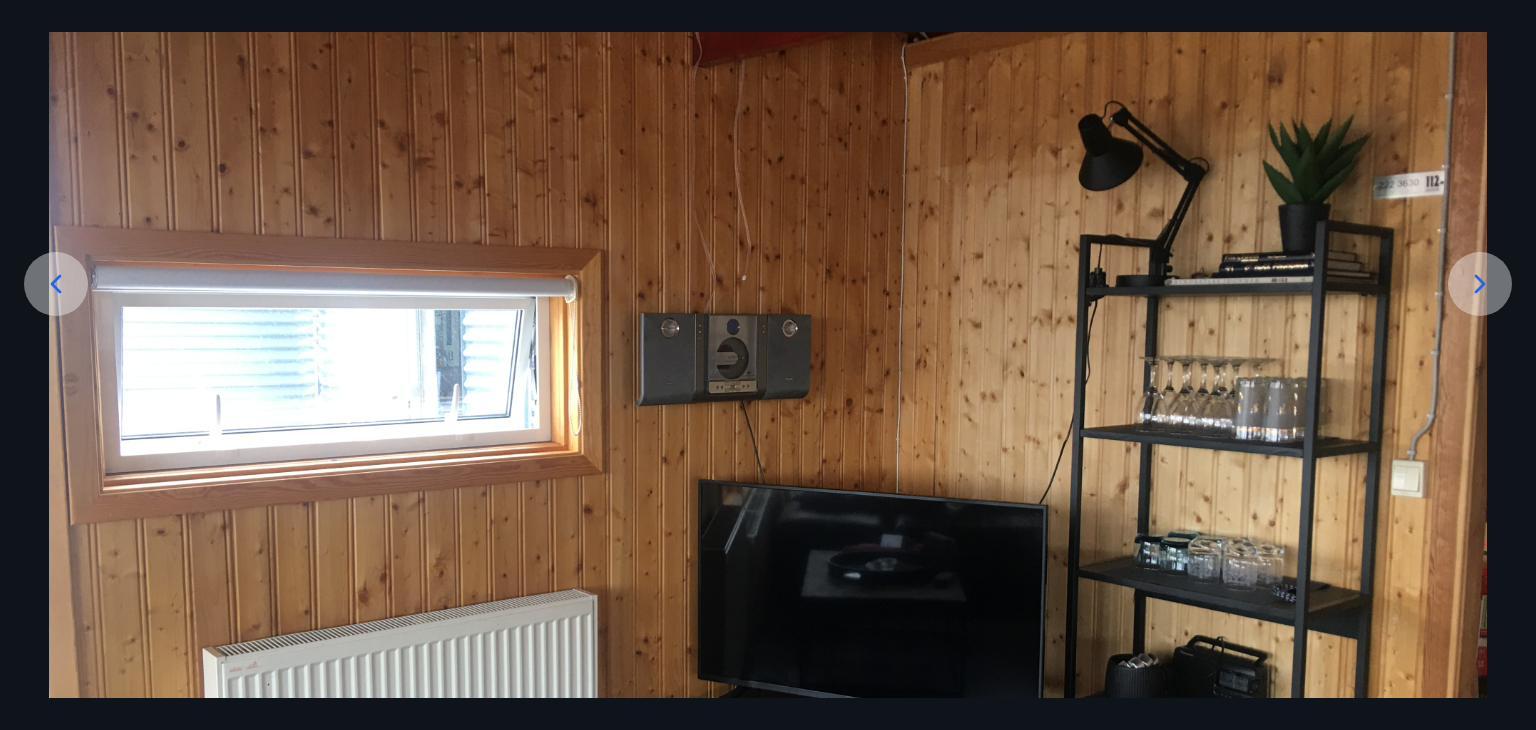 click 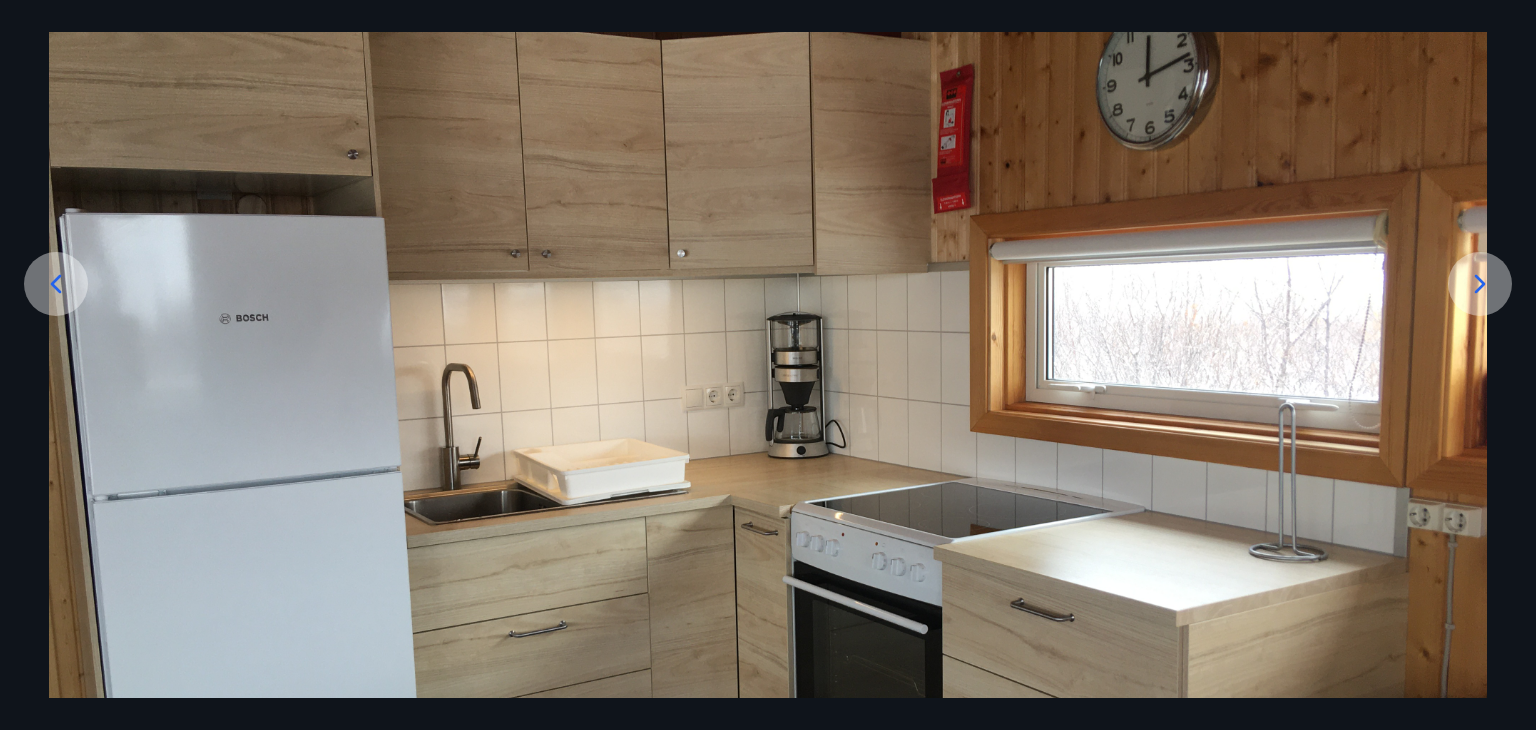 click 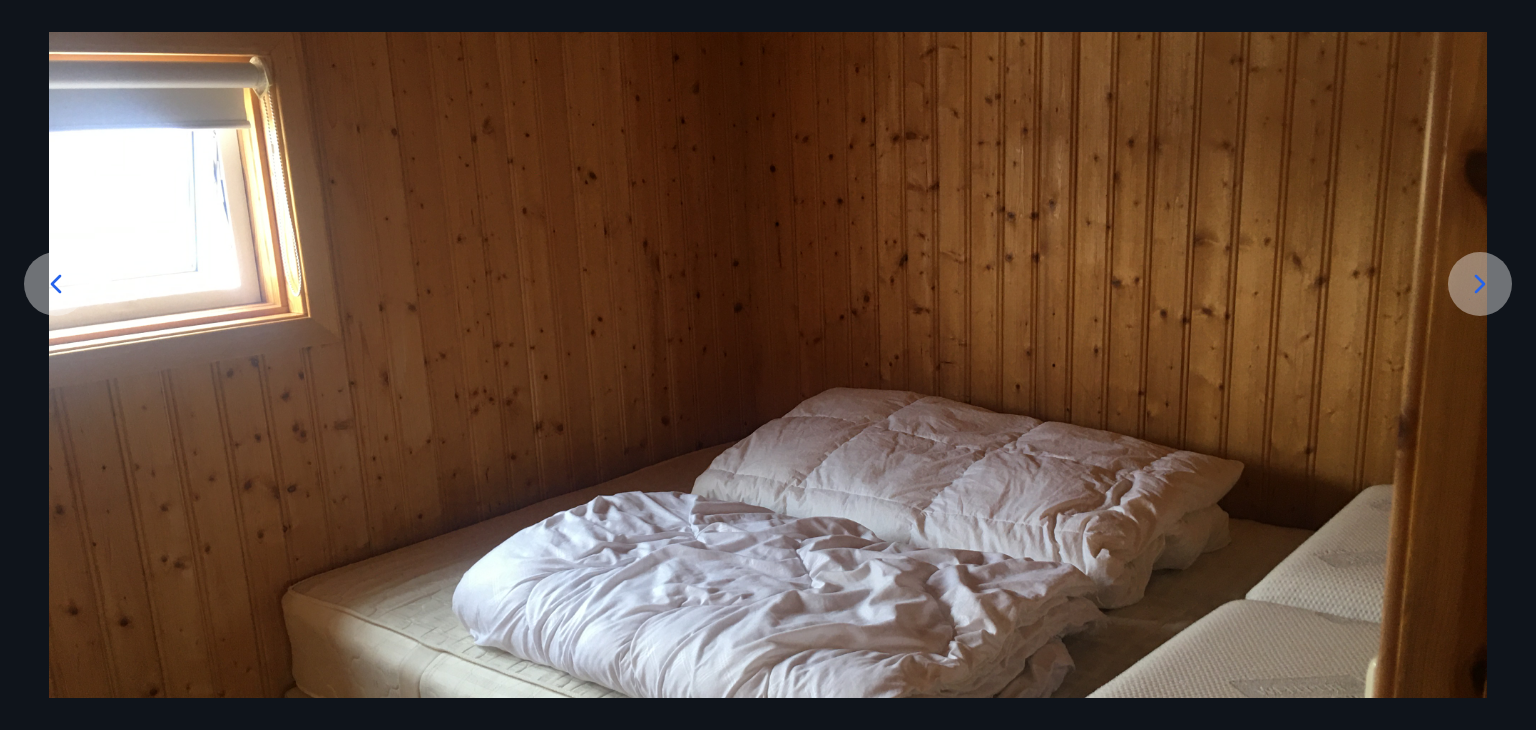 click 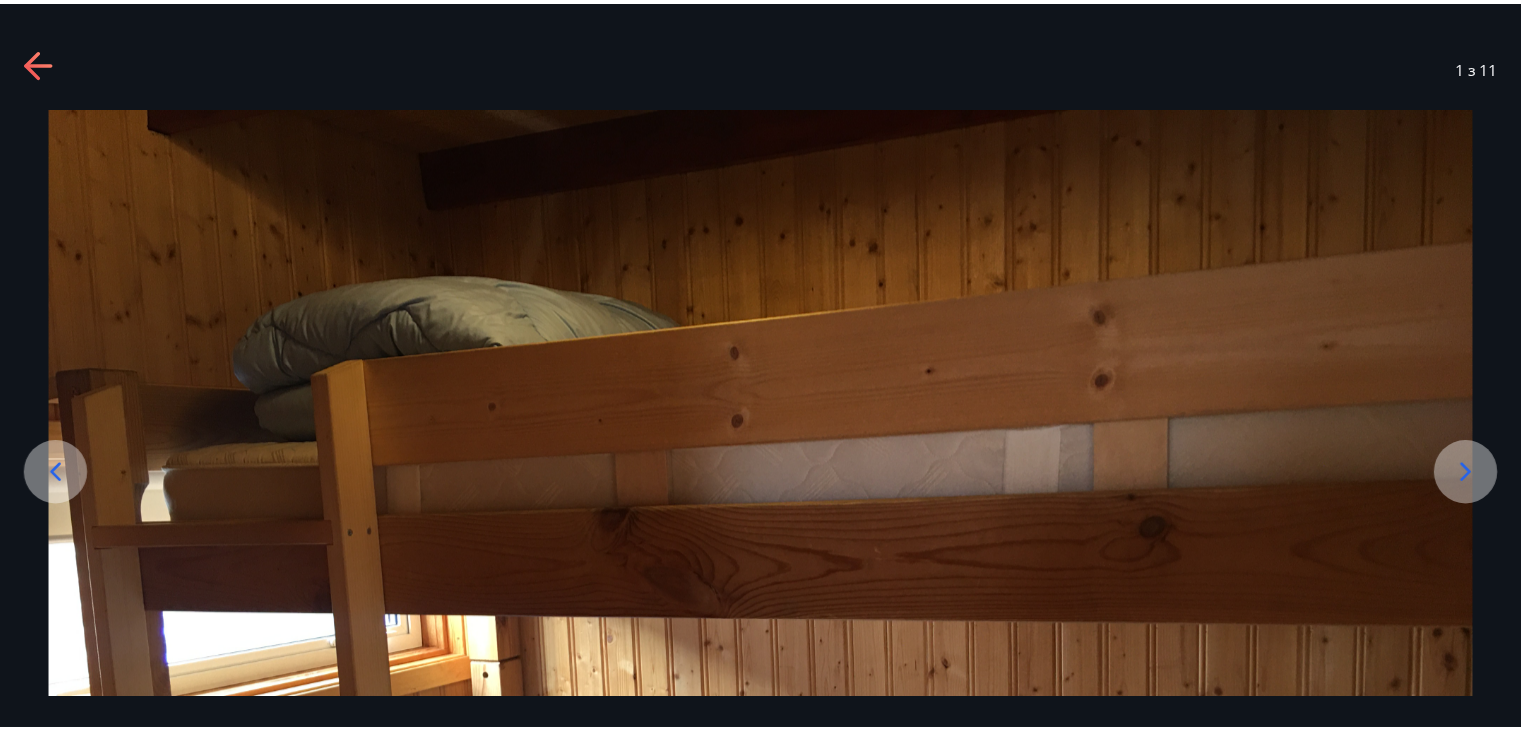 scroll, scrollTop: 0, scrollLeft: 0, axis: both 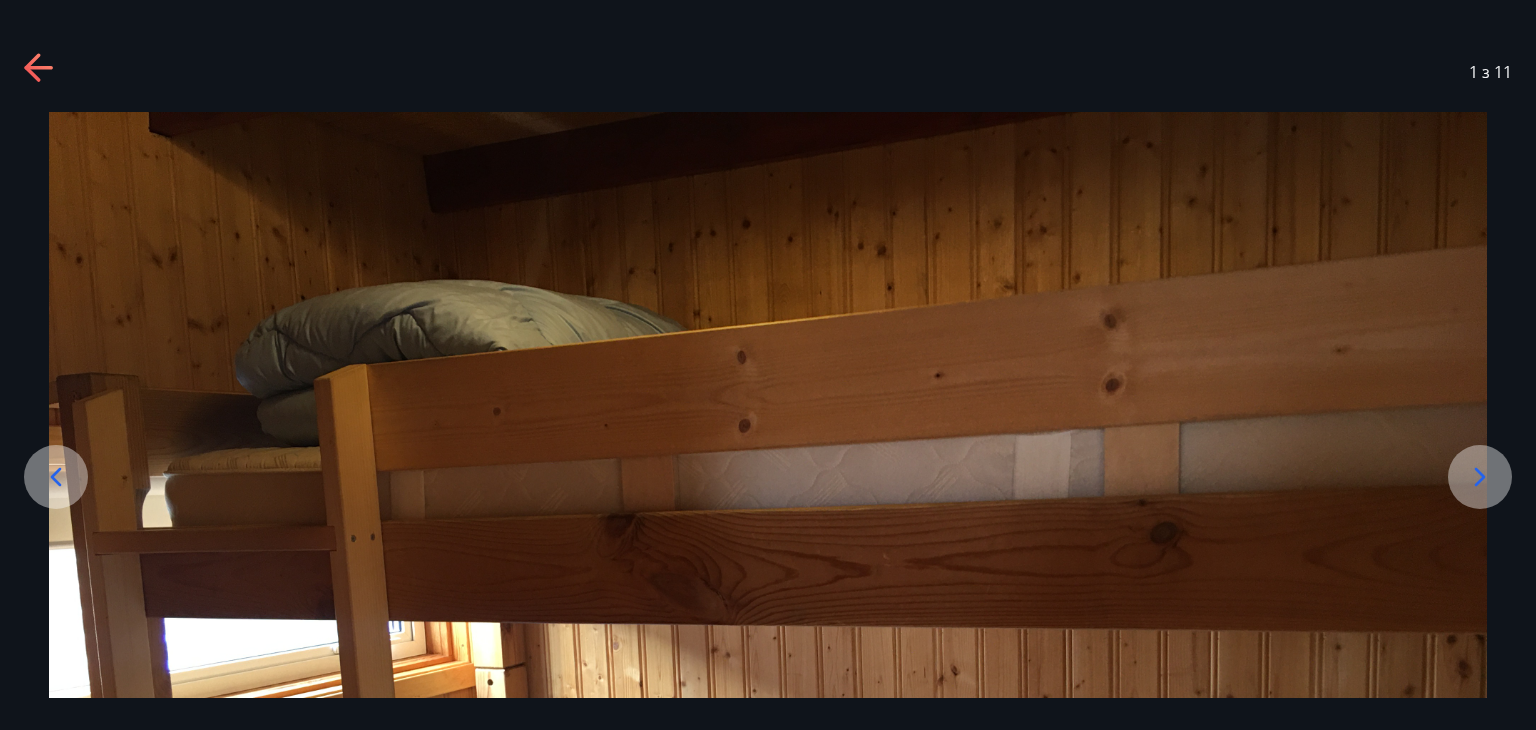 click 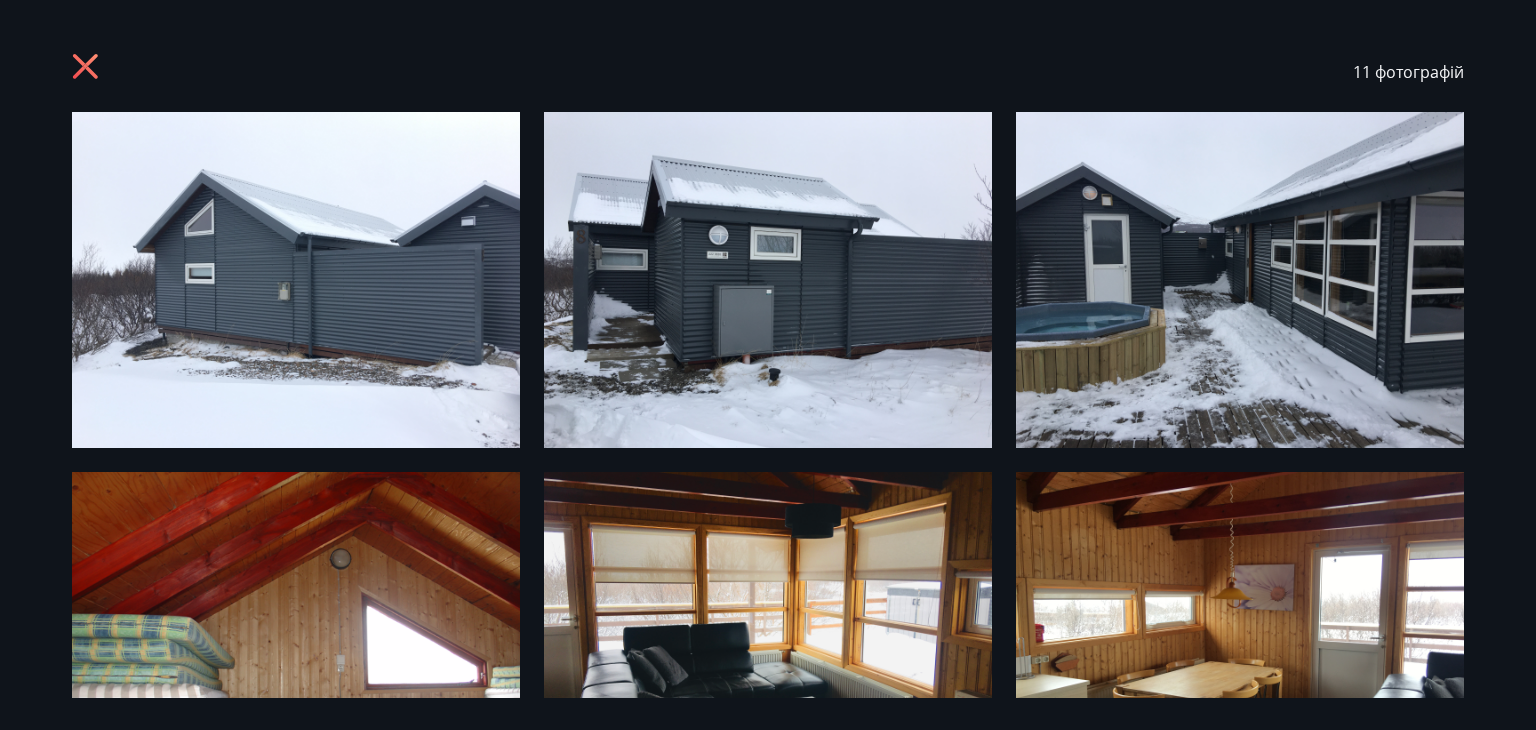click on "11    фотографій" at bounding box center (768, 72) 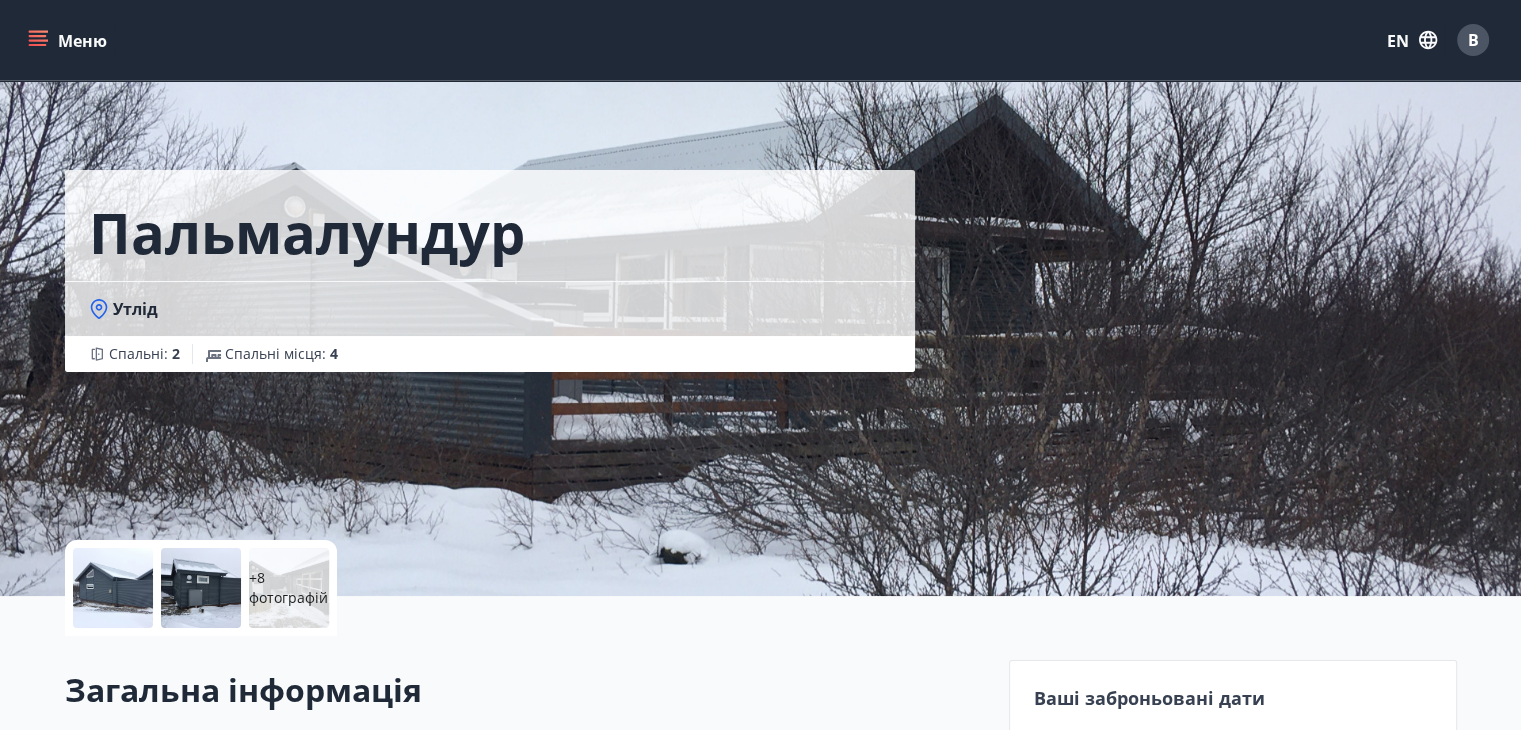scroll, scrollTop: 0, scrollLeft: 0, axis: both 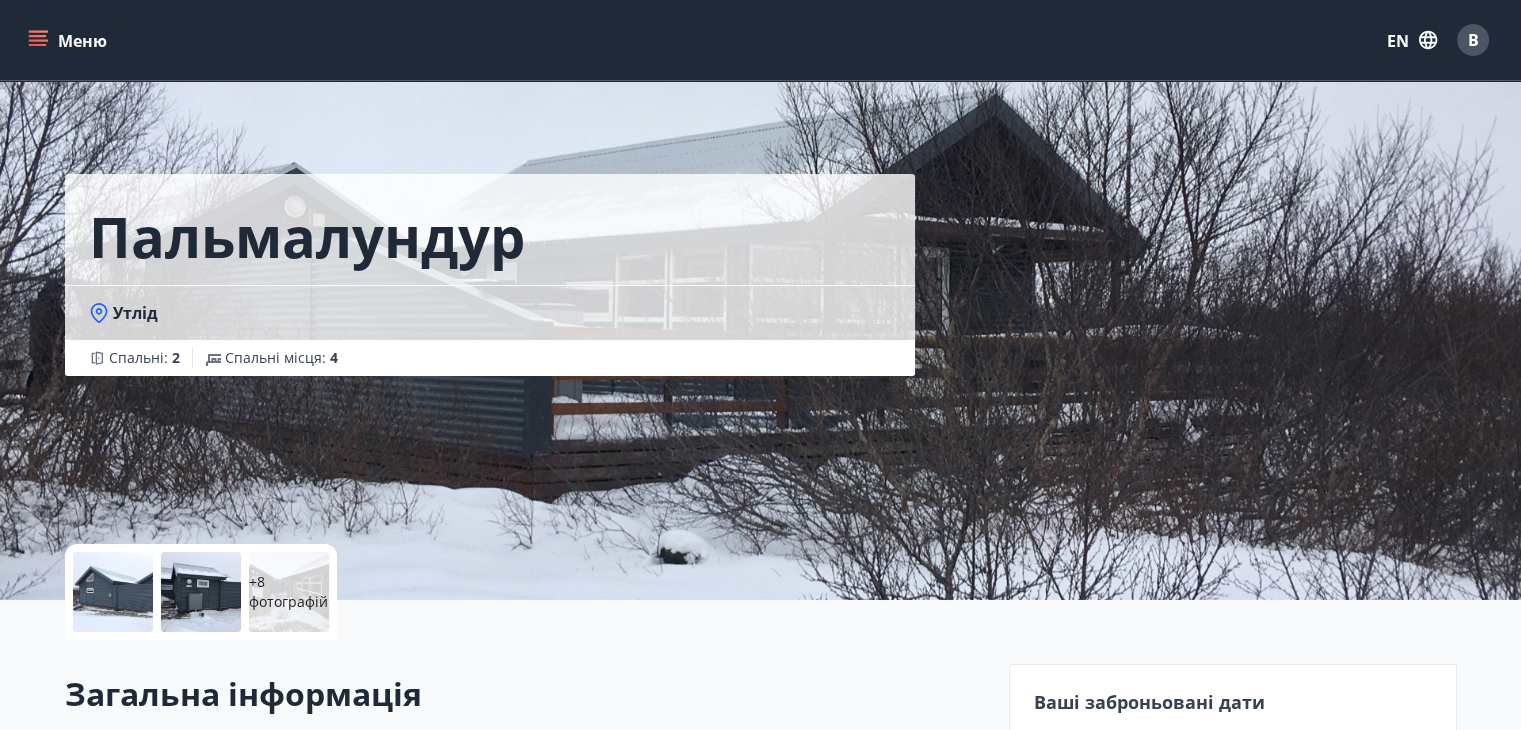 click 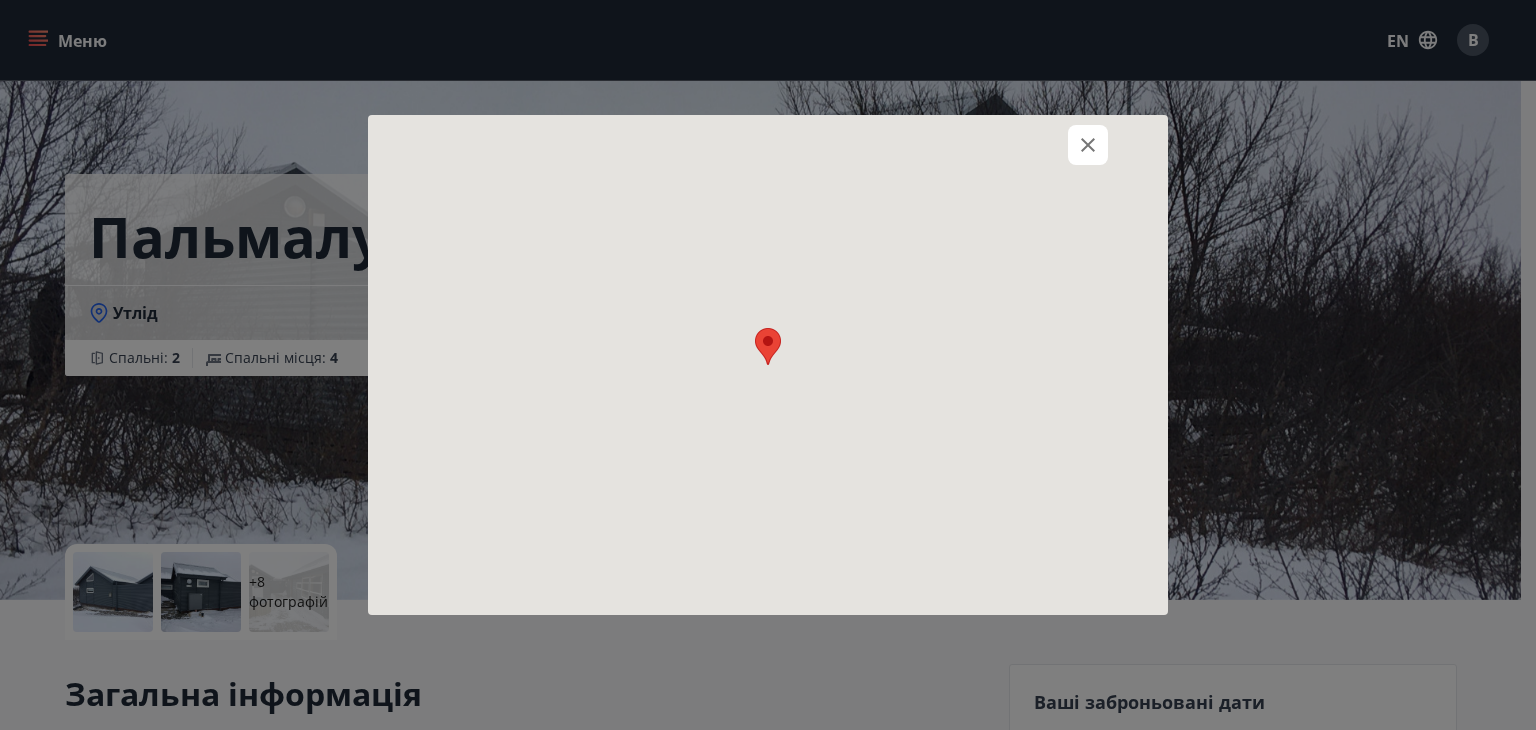 click on "Для навігації використовуйте клавіші зі стрілками." at bounding box center [768, 365] 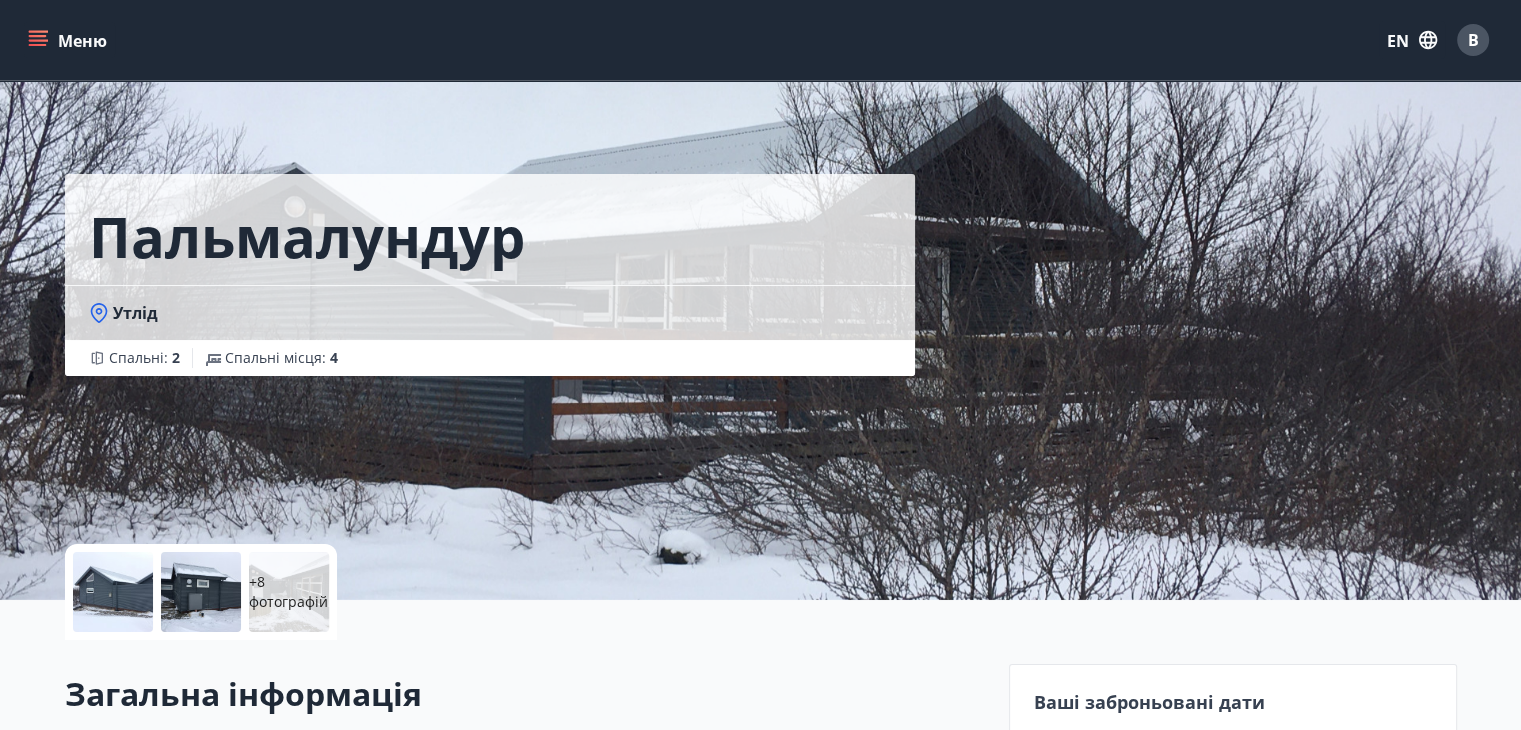 click 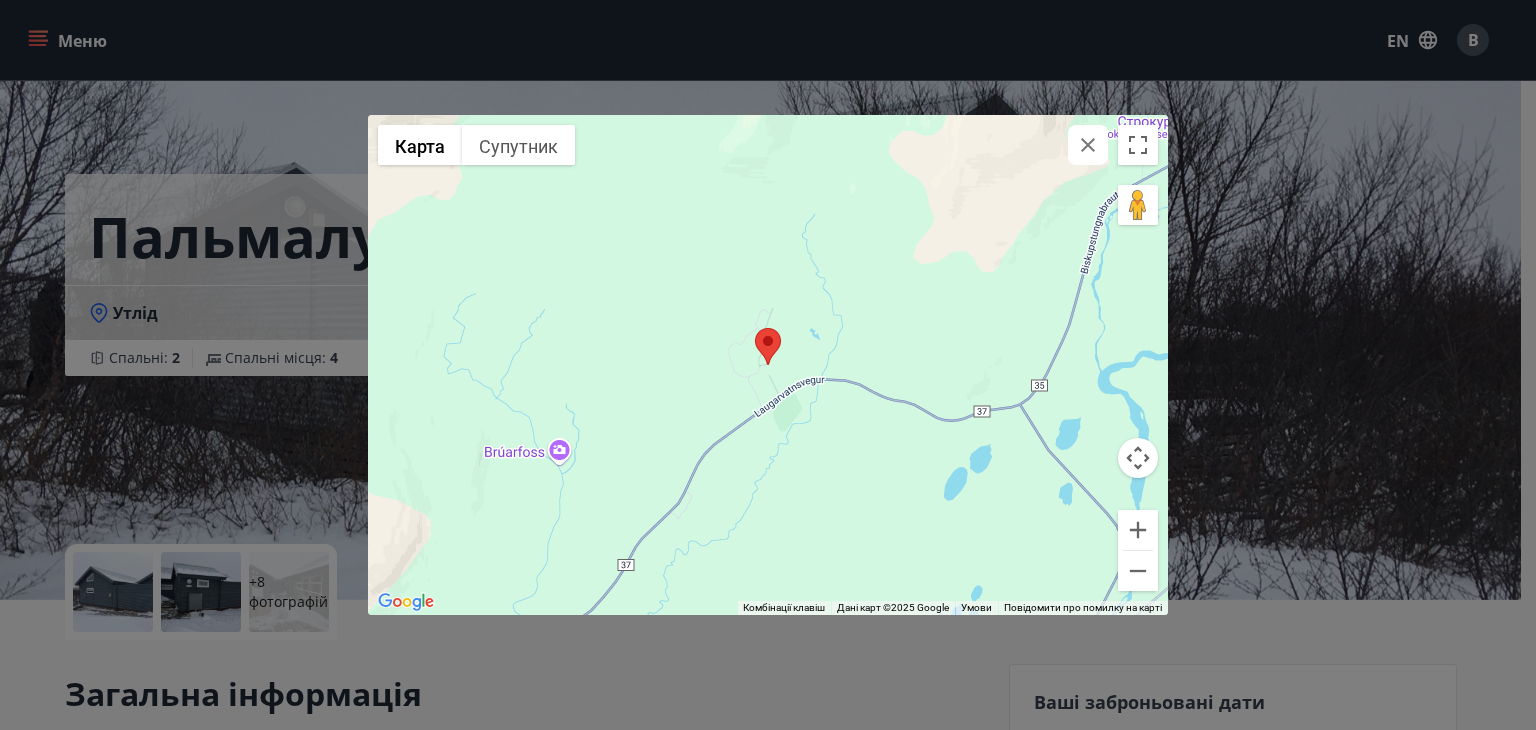 click on "Для навігації використовуйте клавіші зі стрілками." at bounding box center (768, 365) 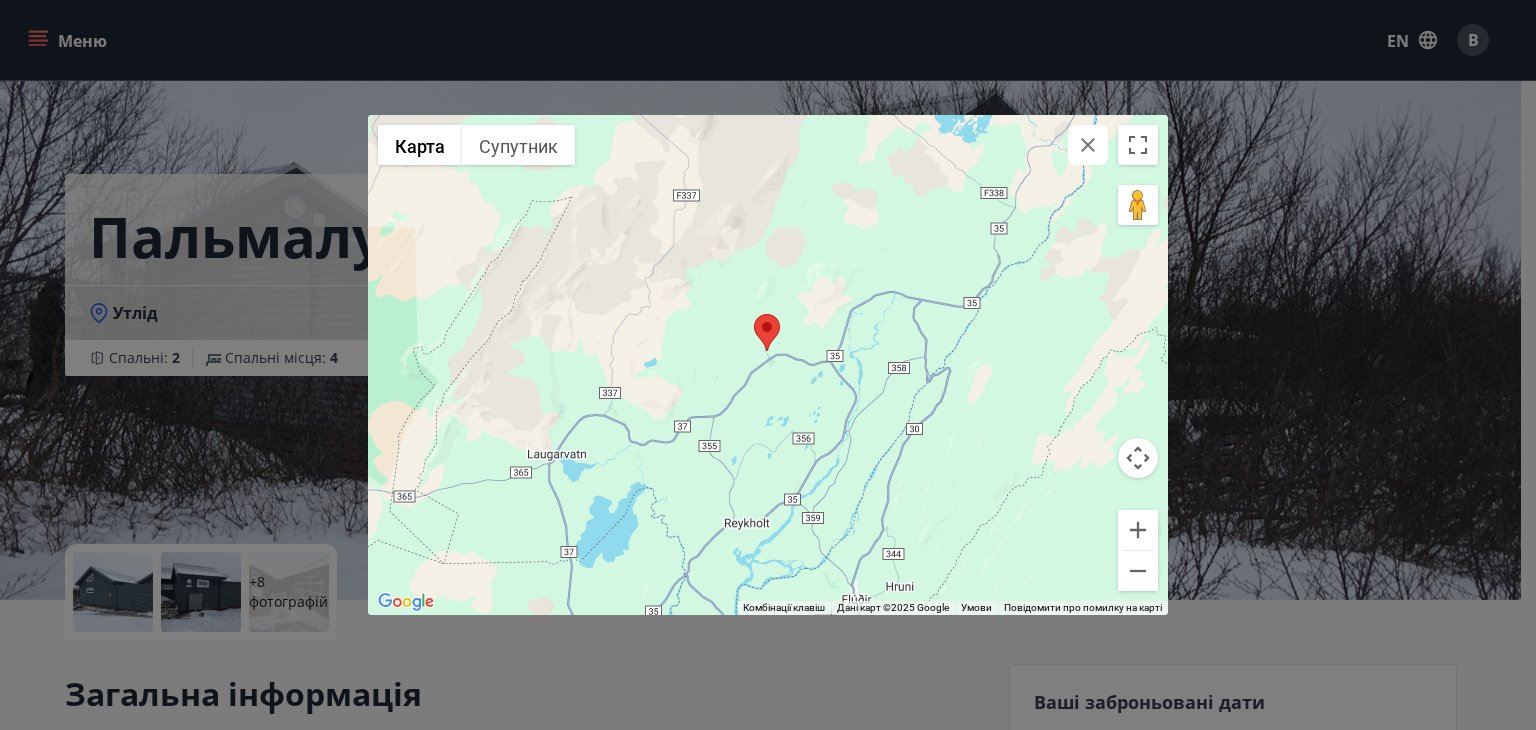 click 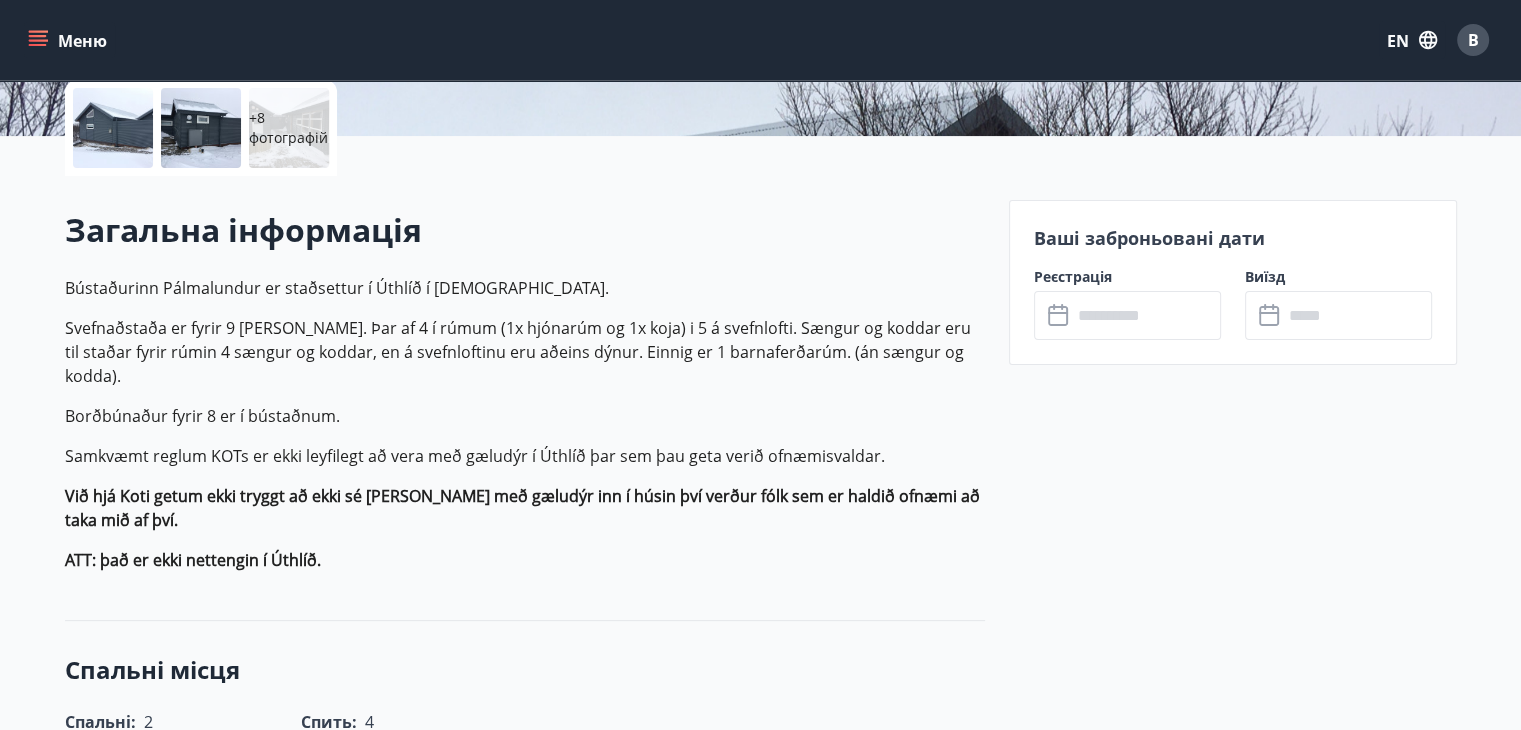 scroll, scrollTop: 500, scrollLeft: 0, axis: vertical 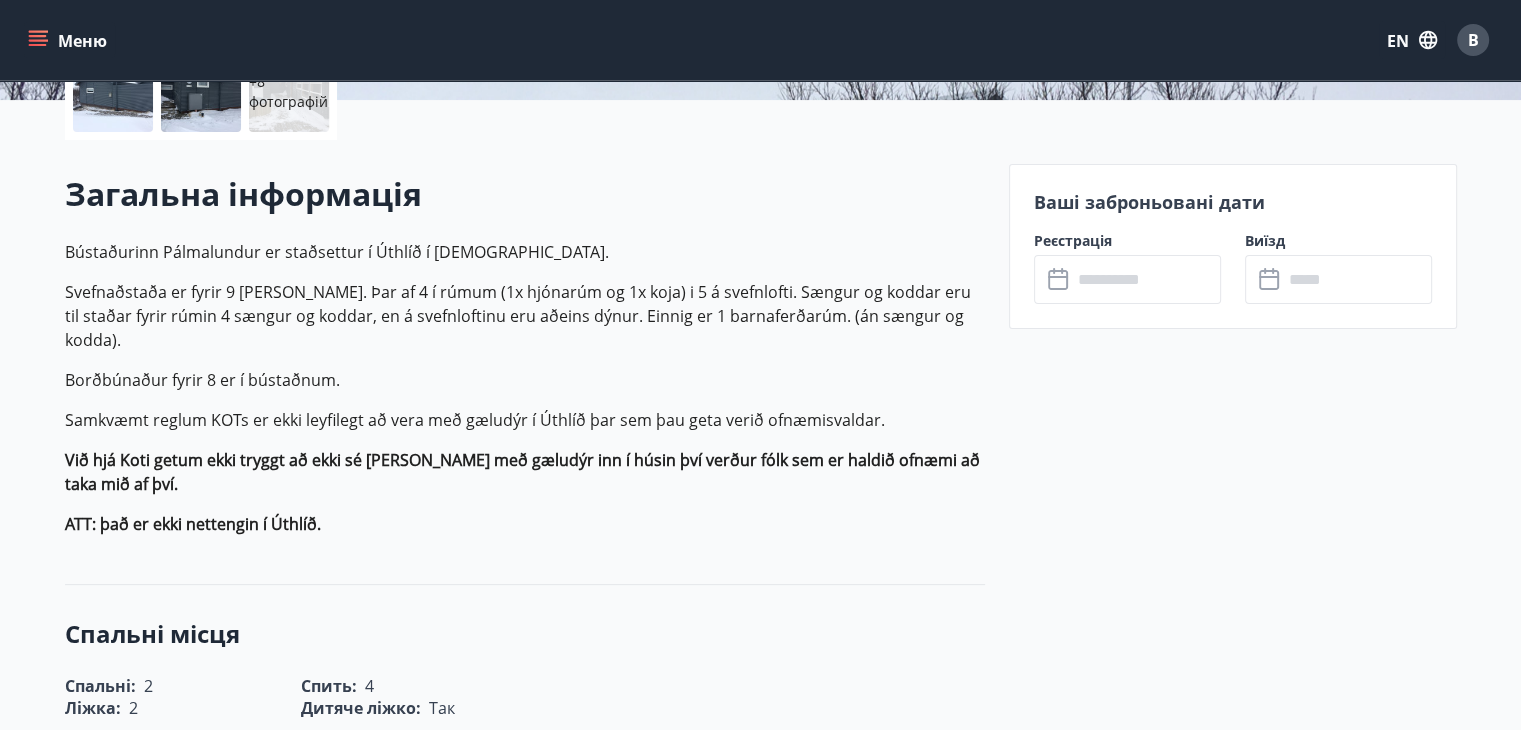 click at bounding box center [1146, 279] 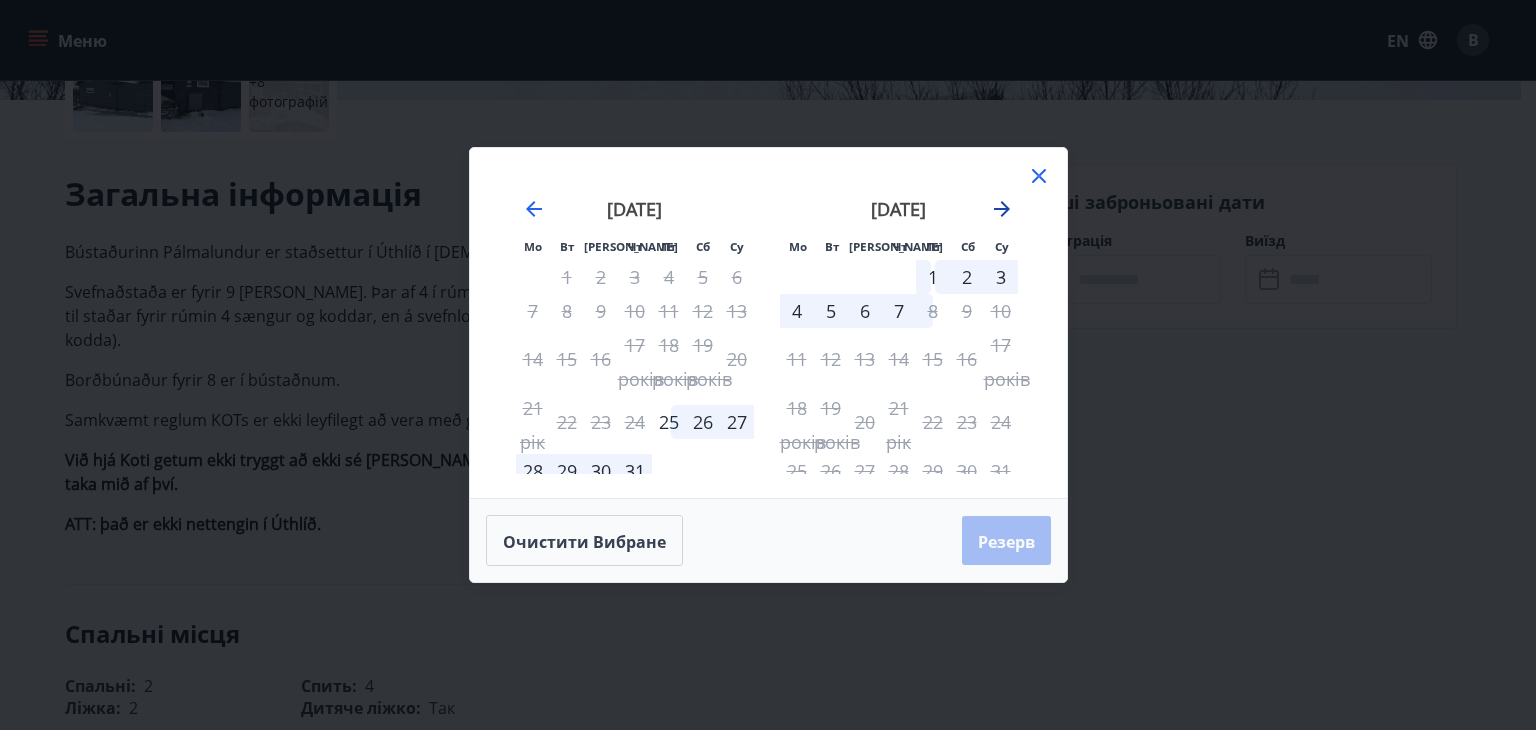 click 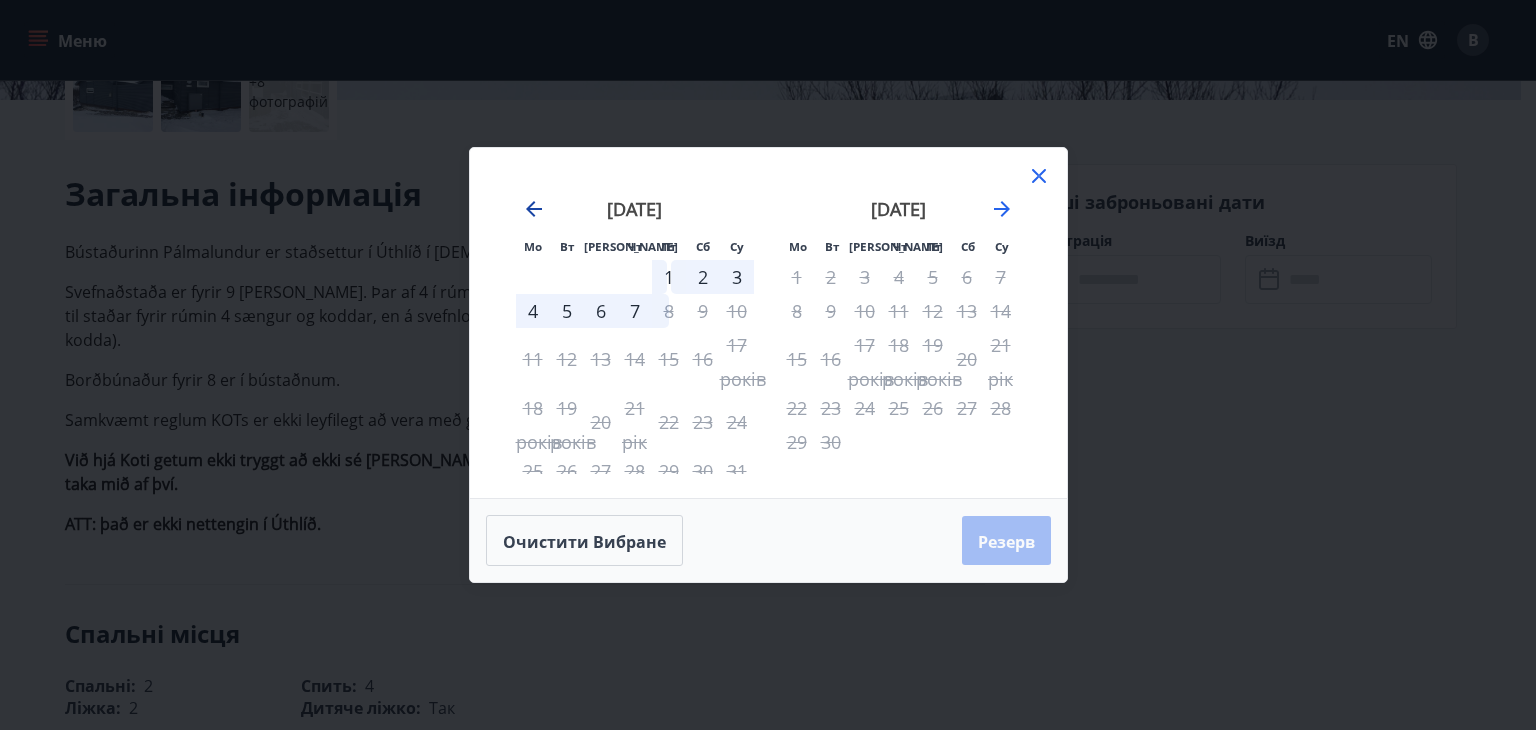 click 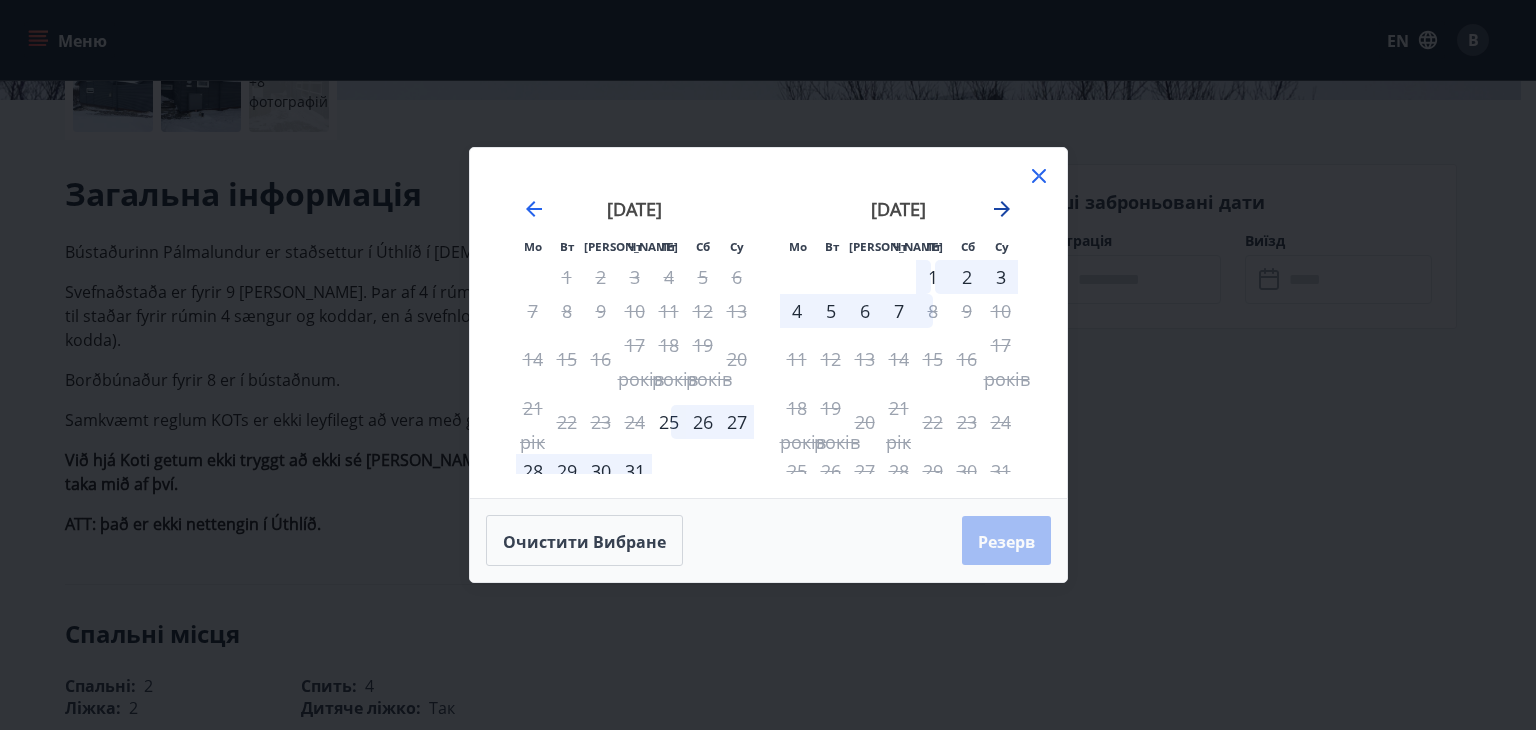 click 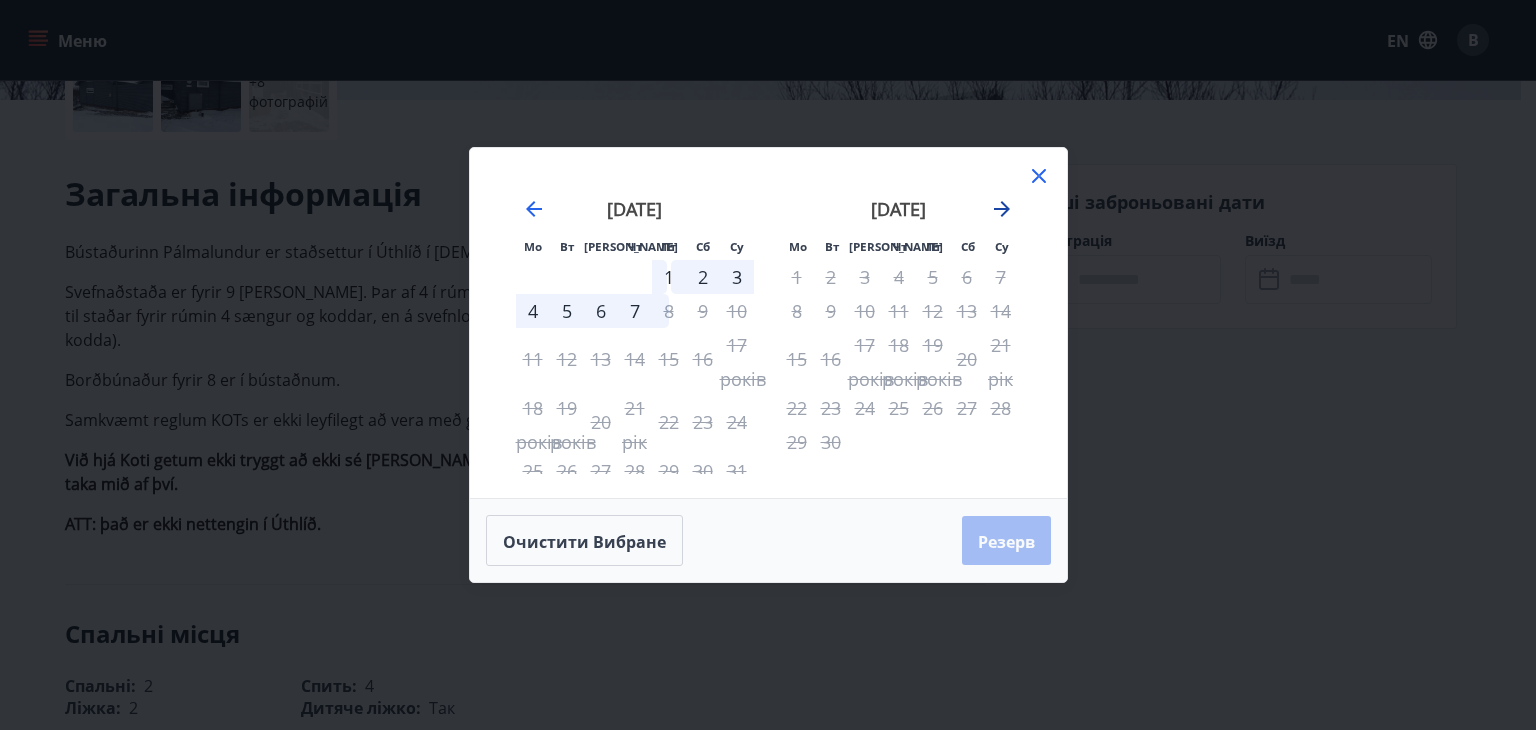click 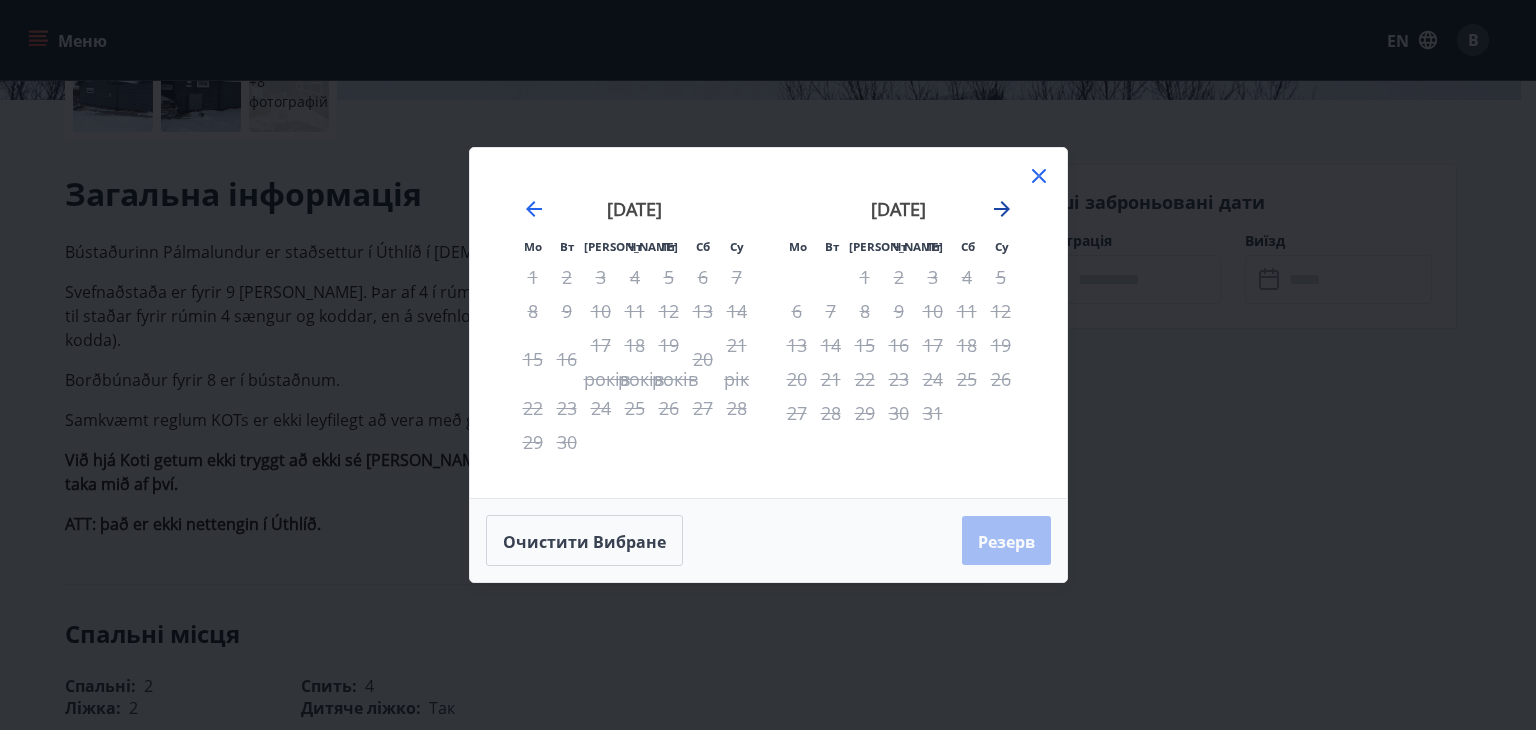 click 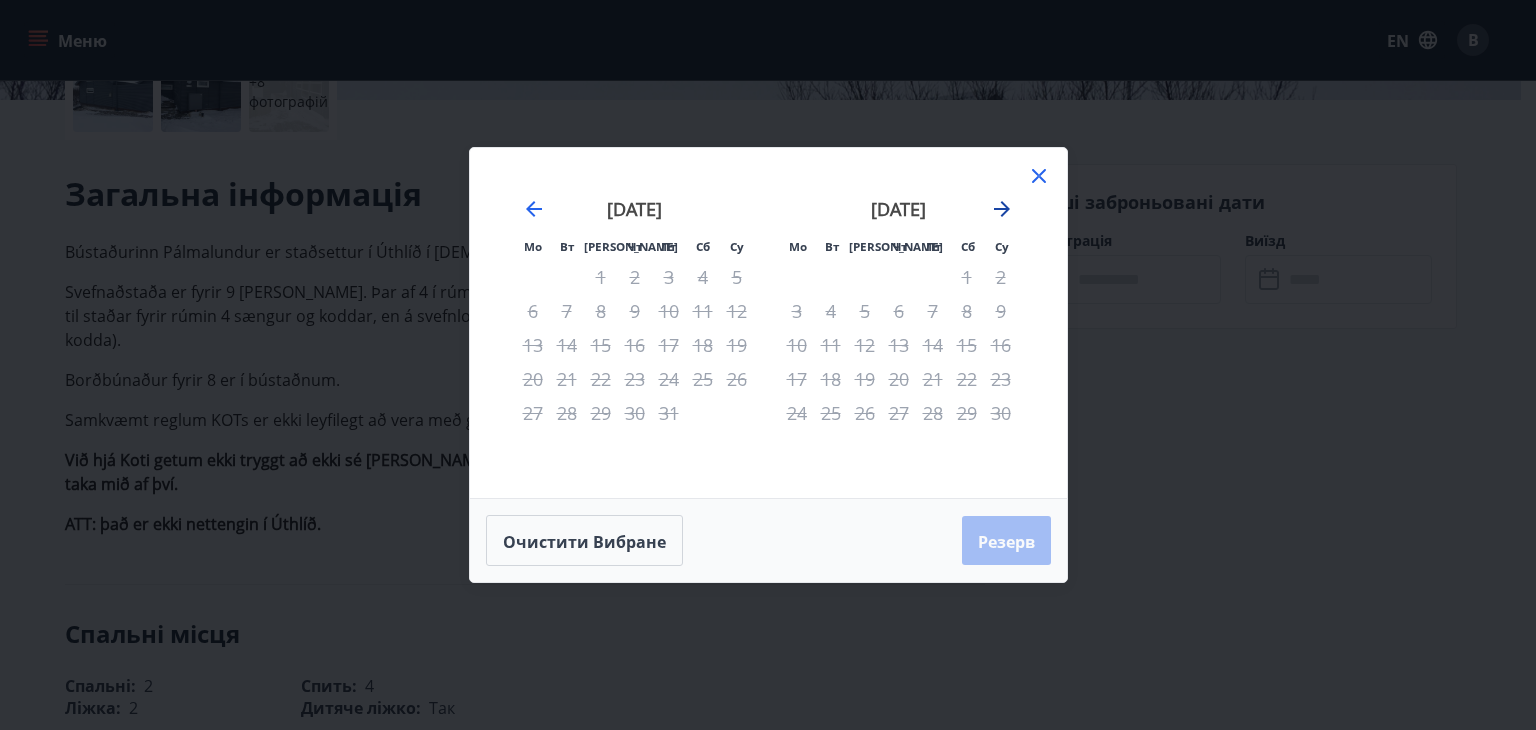 click 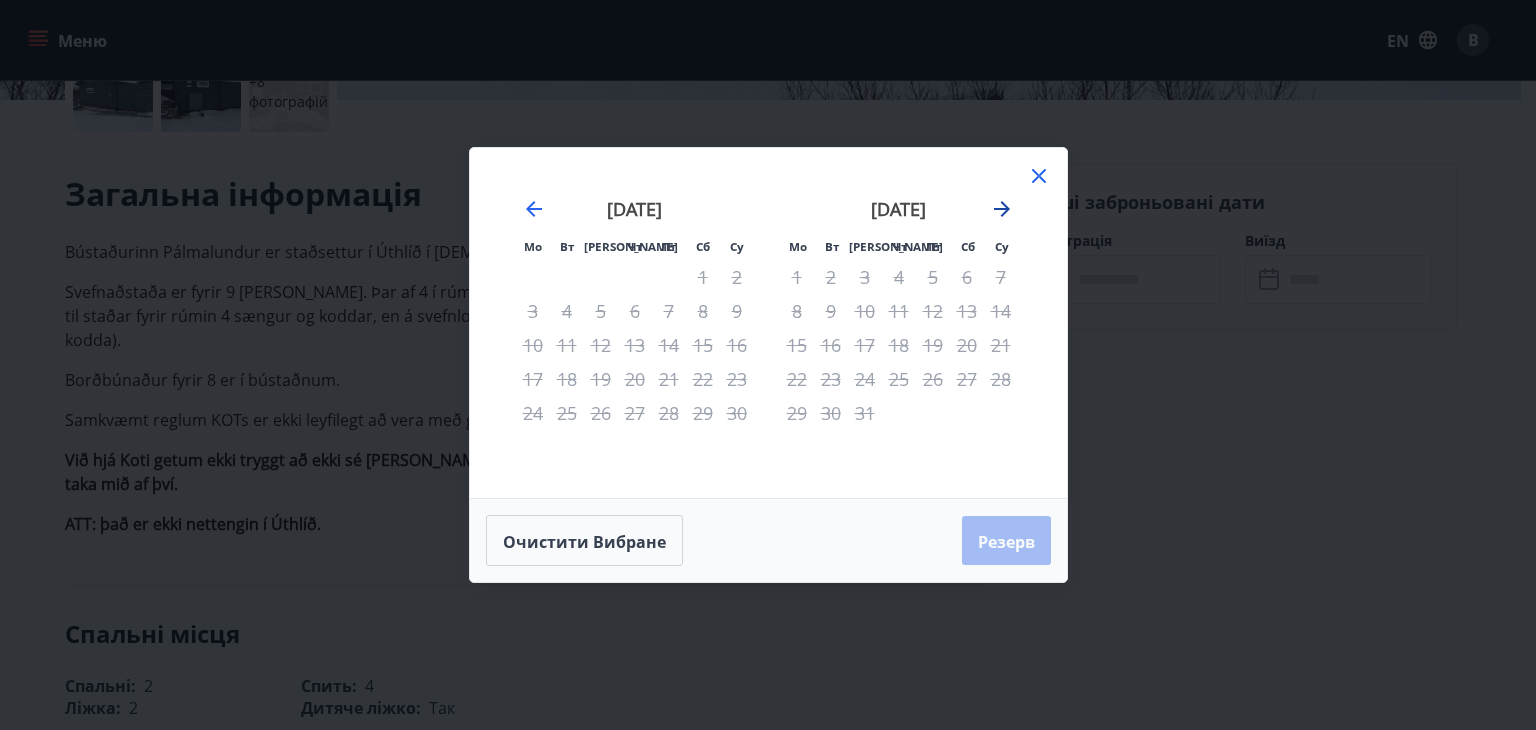 click 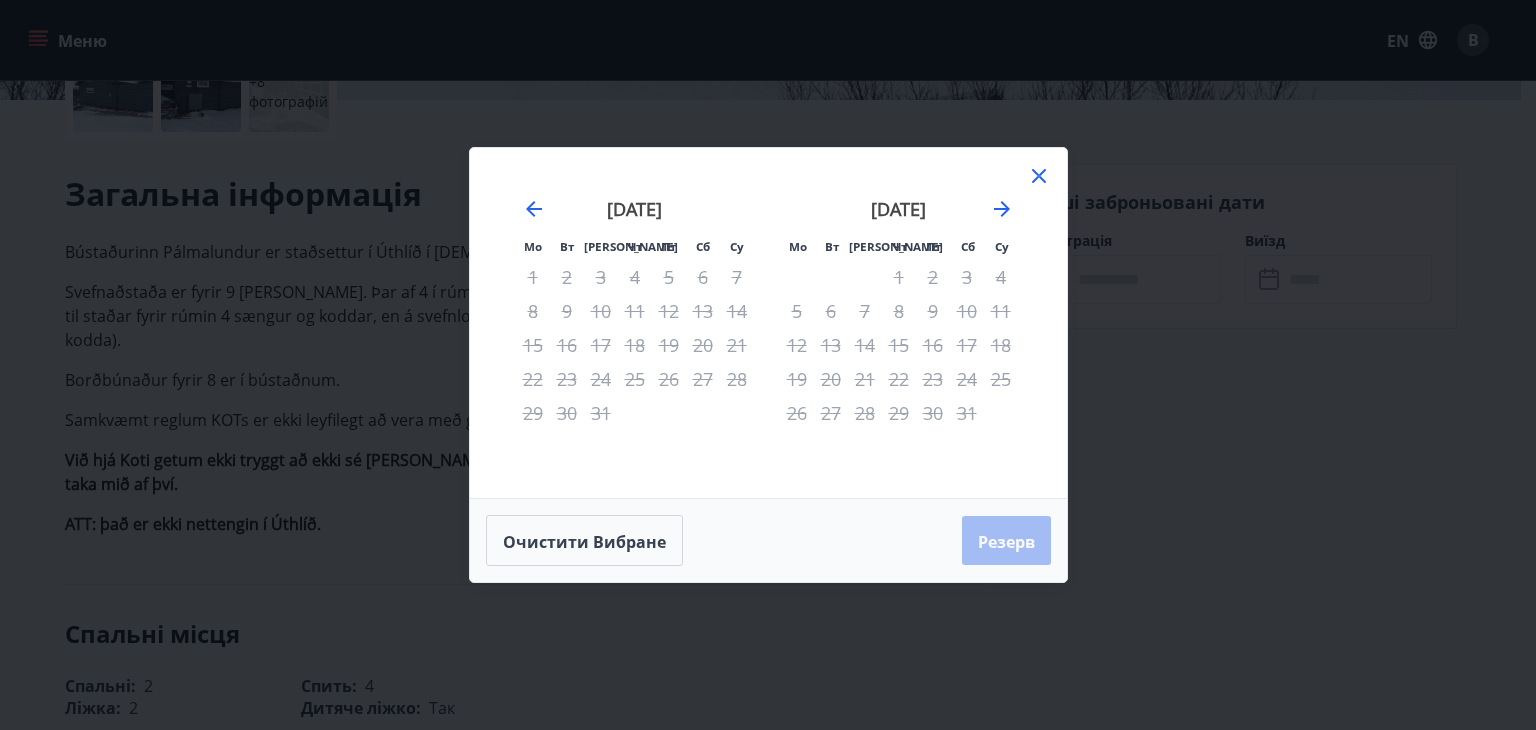 click 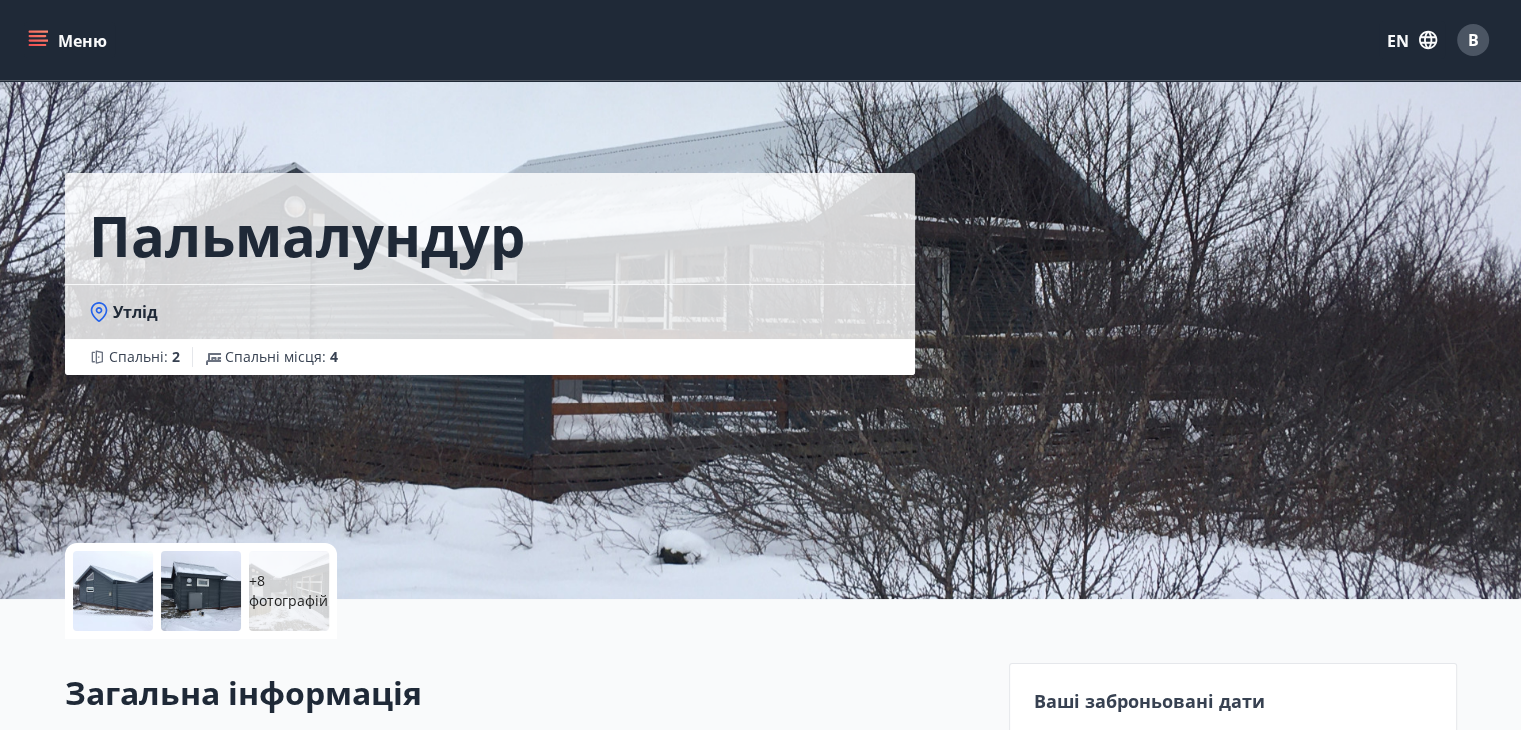 scroll, scrollTop: 0, scrollLeft: 0, axis: both 